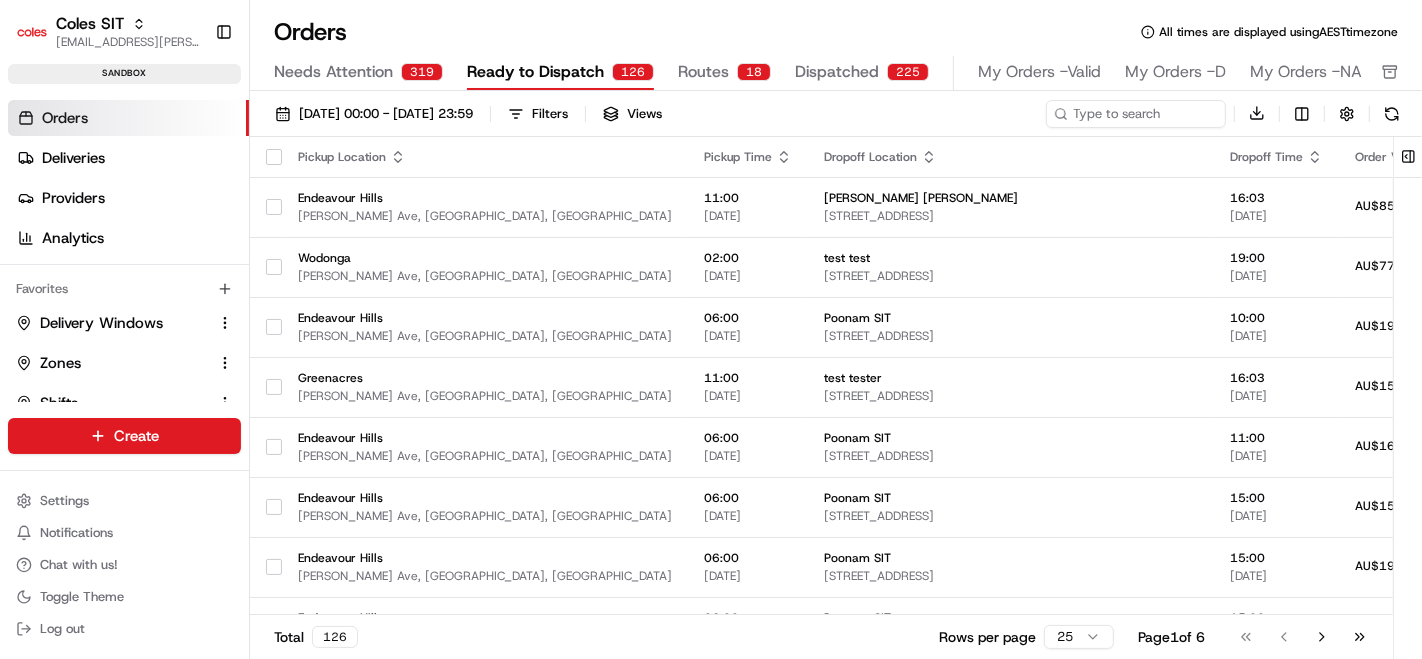 scroll, scrollTop: 0, scrollLeft: 0, axis: both 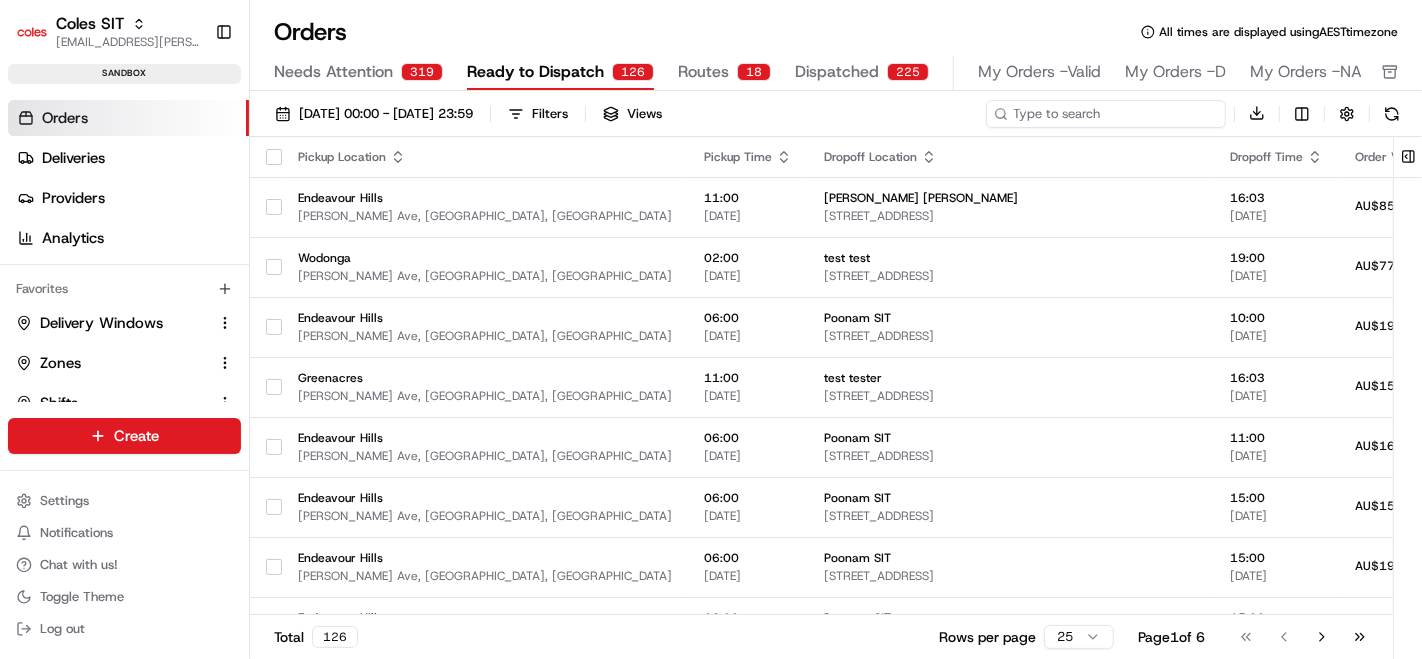 click at bounding box center [1106, 114] 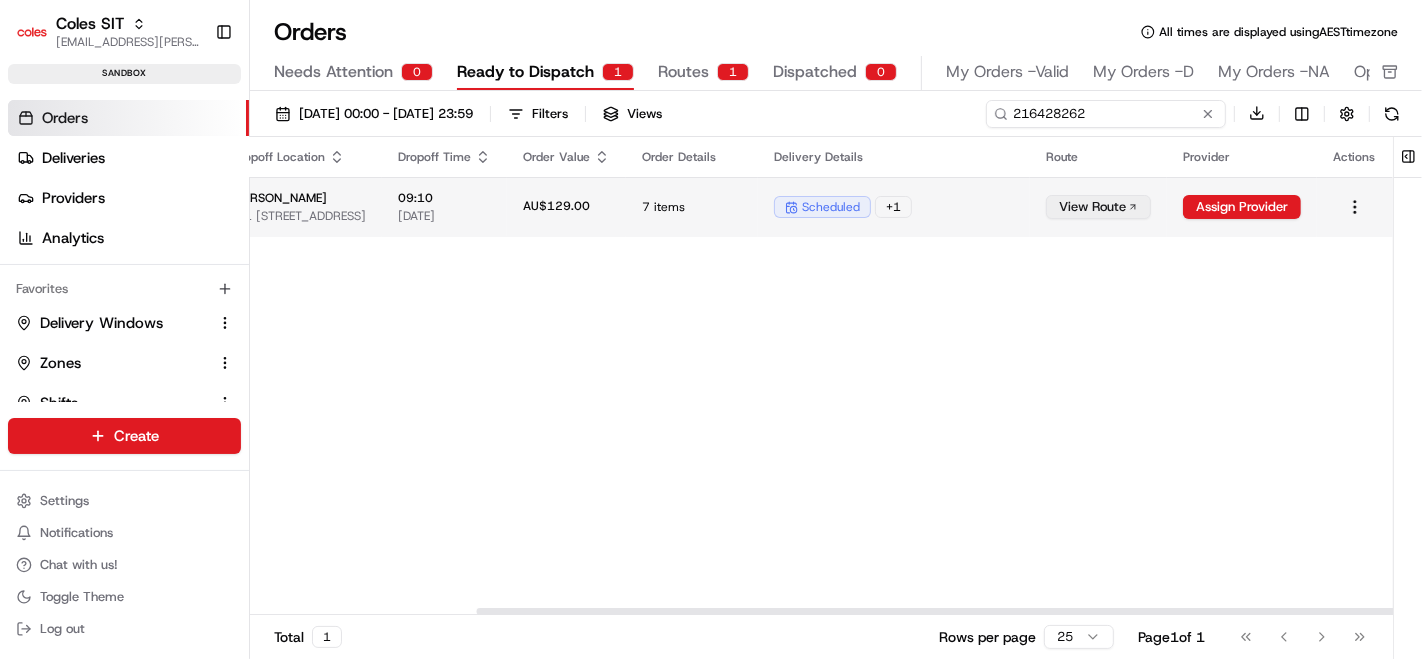 scroll, scrollTop: 0, scrollLeft: 555, axis: horizontal 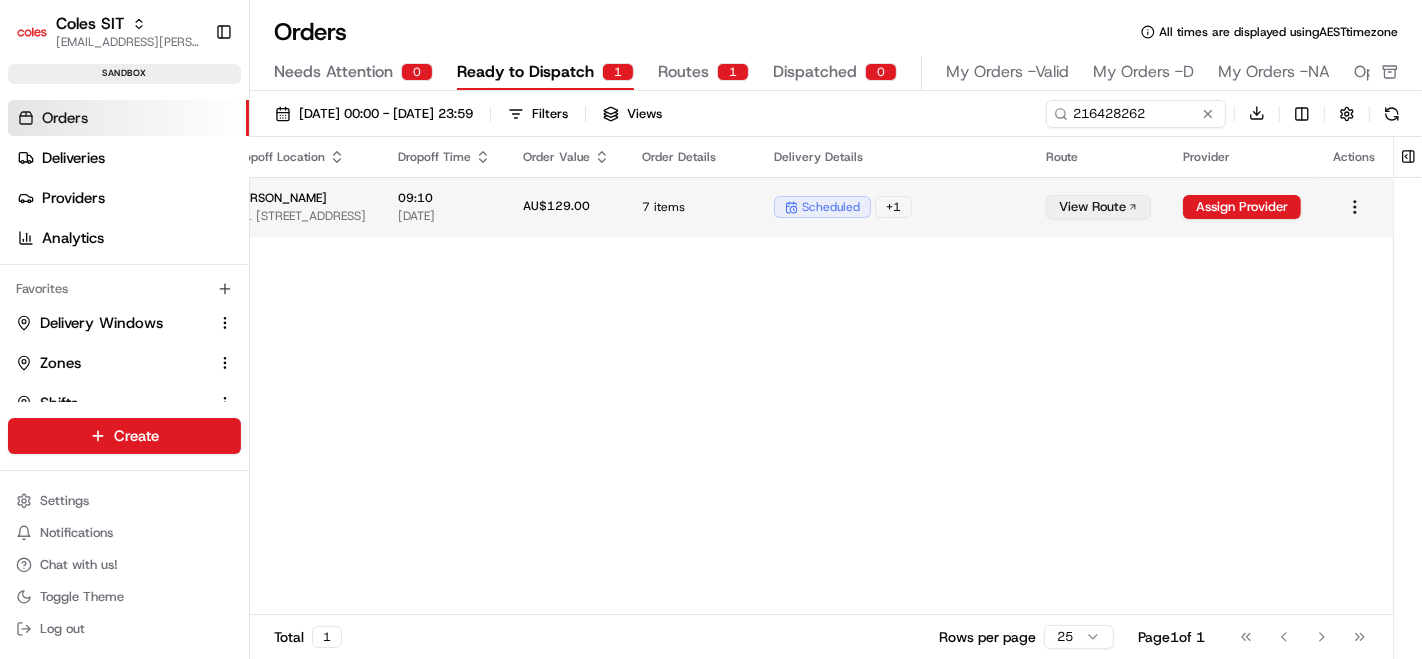 click on "View Route" at bounding box center [1098, 207] 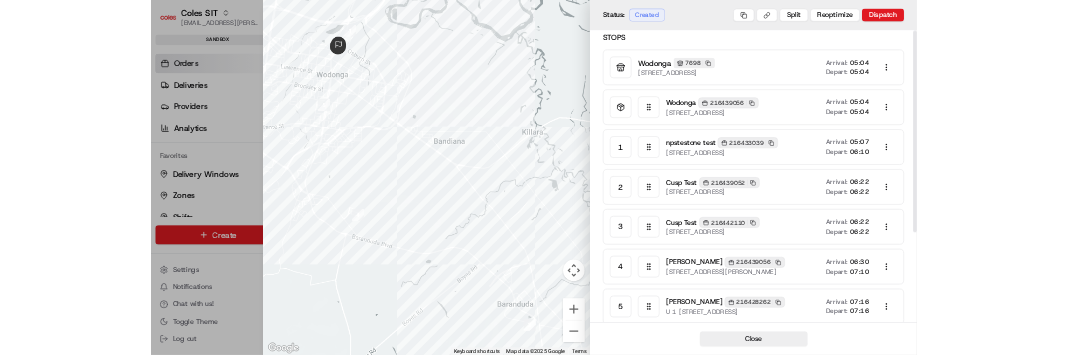 scroll, scrollTop: 0, scrollLeft: 0, axis: both 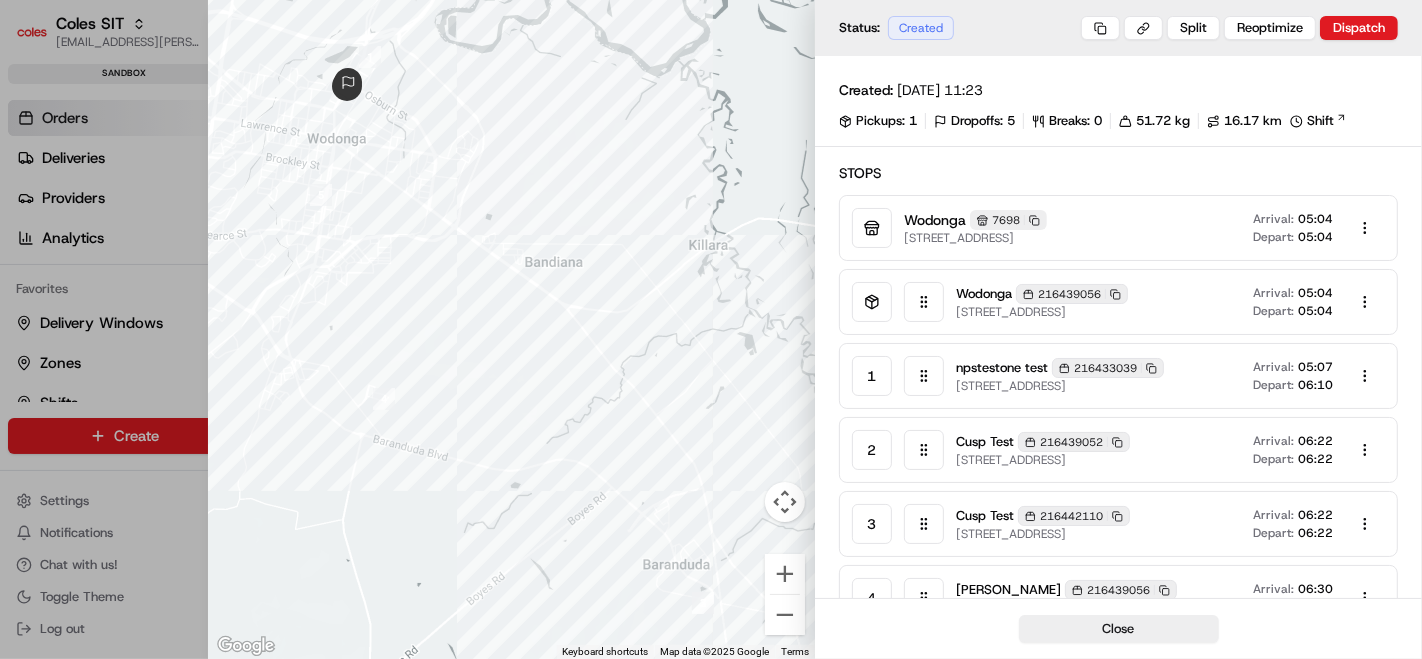 click at bounding box center (711, 329) 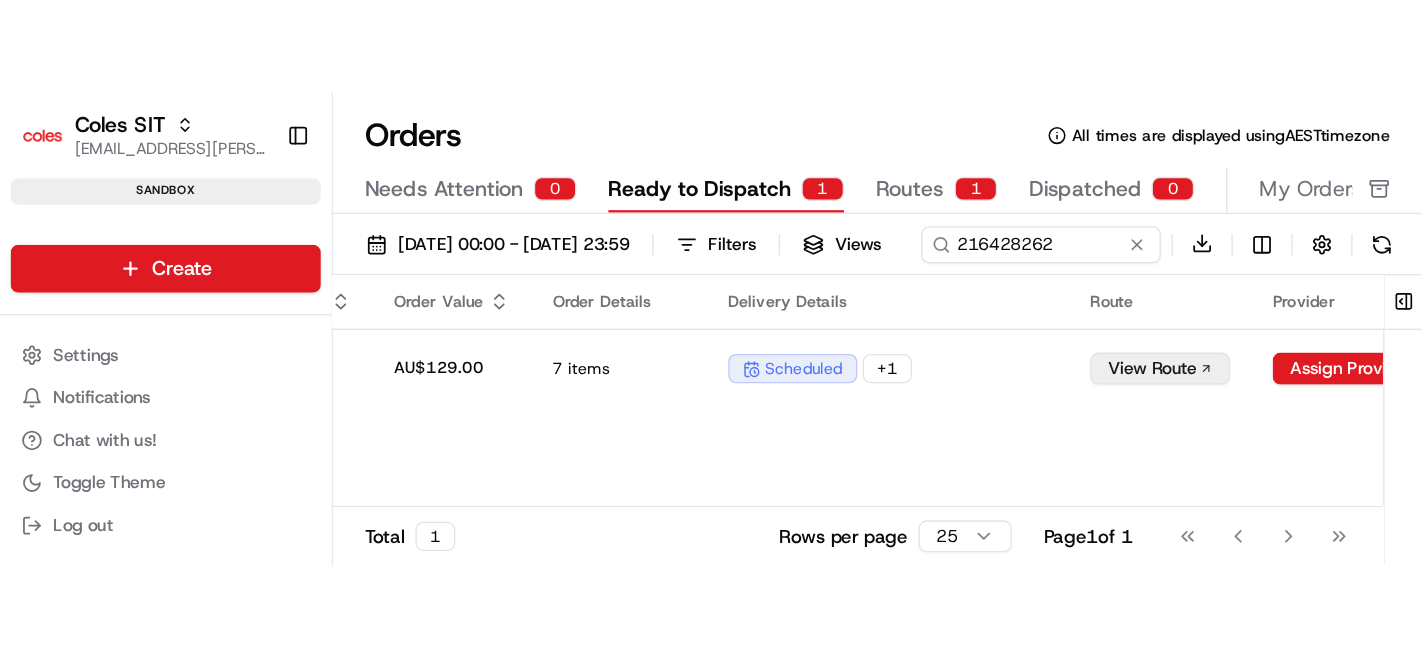 scroll, scrollTop: 0, scrollLeft: 0, axis: both 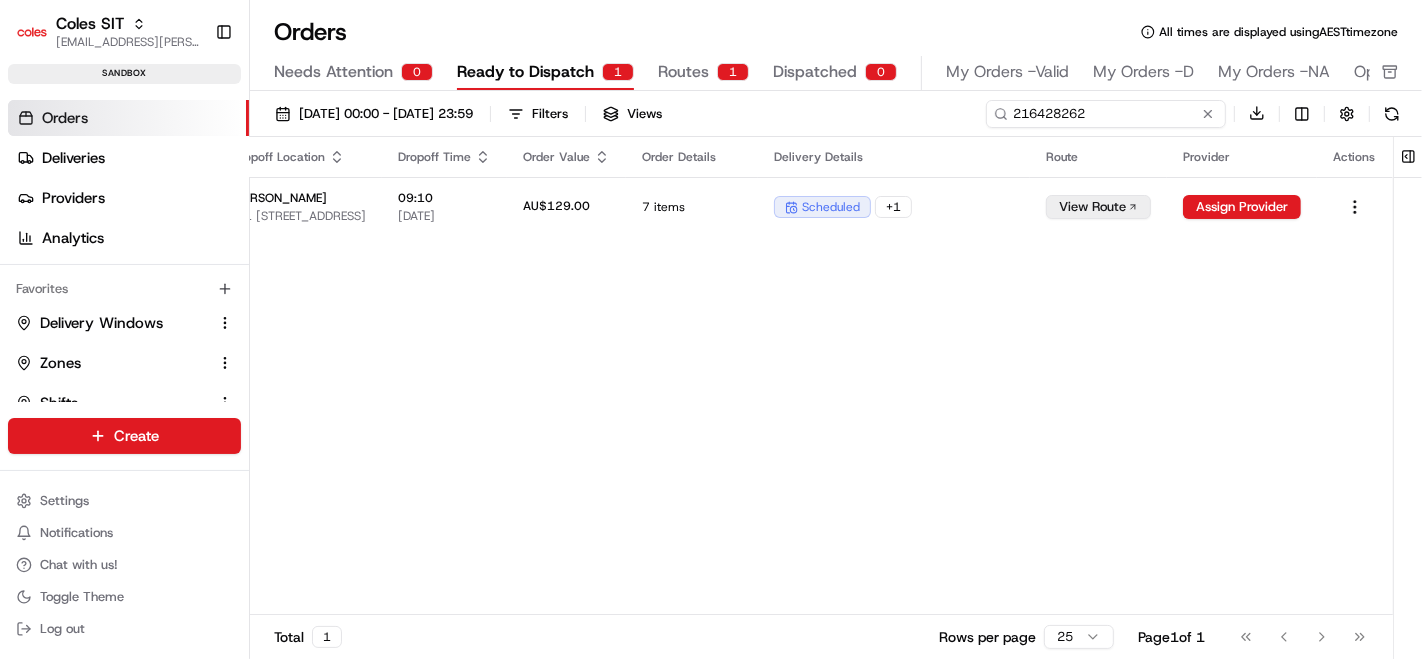 click on "216428262" at bounding box center (1106, 114) 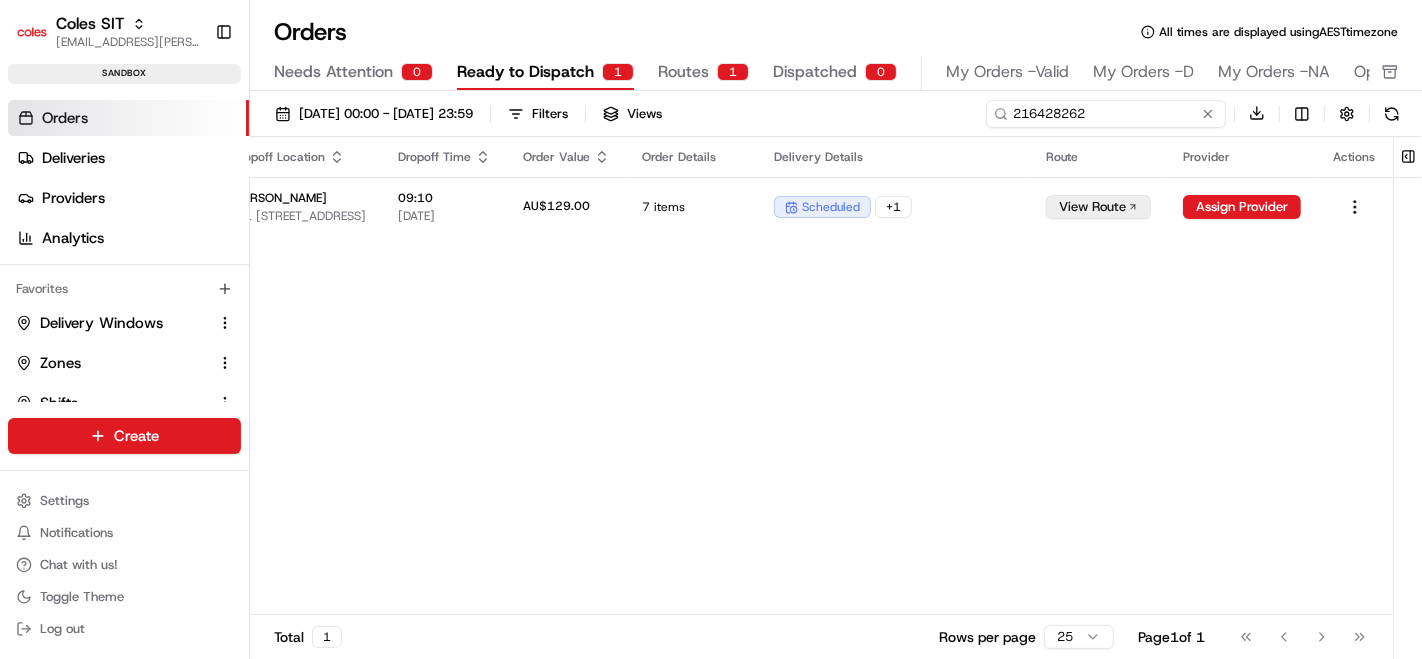 paste on "42110" 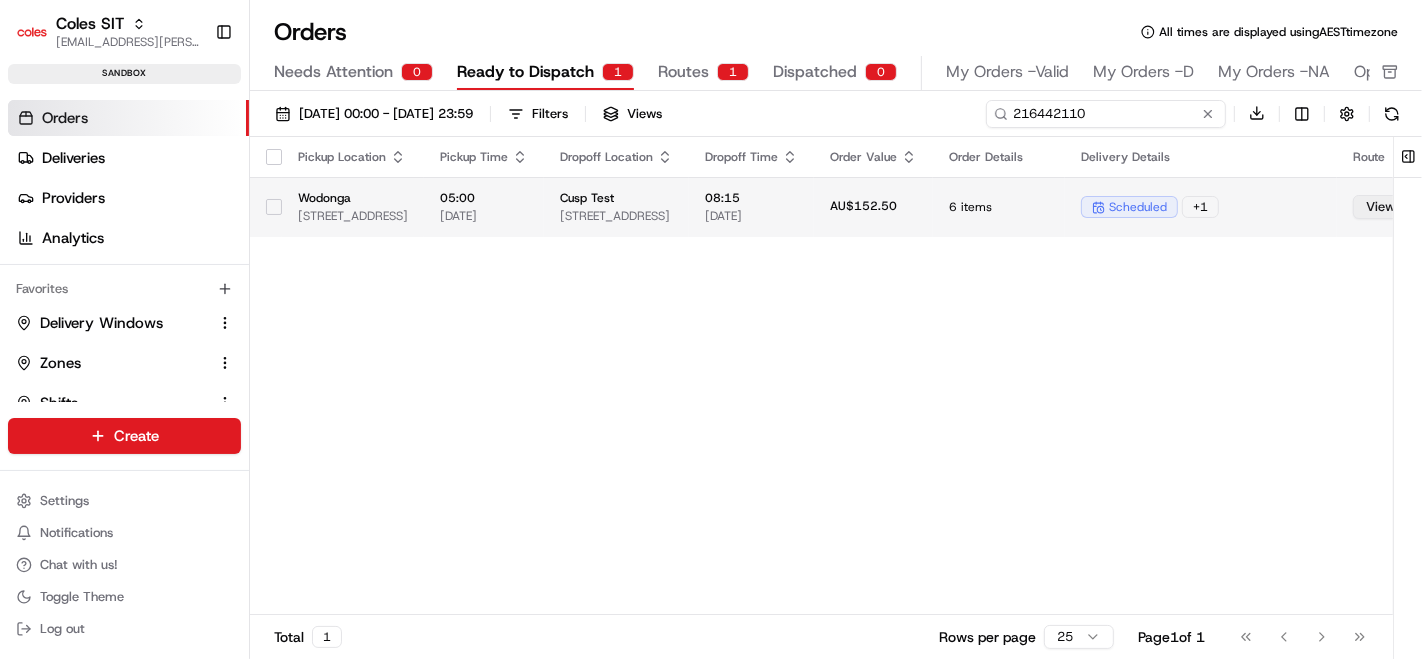 type on "216442110" 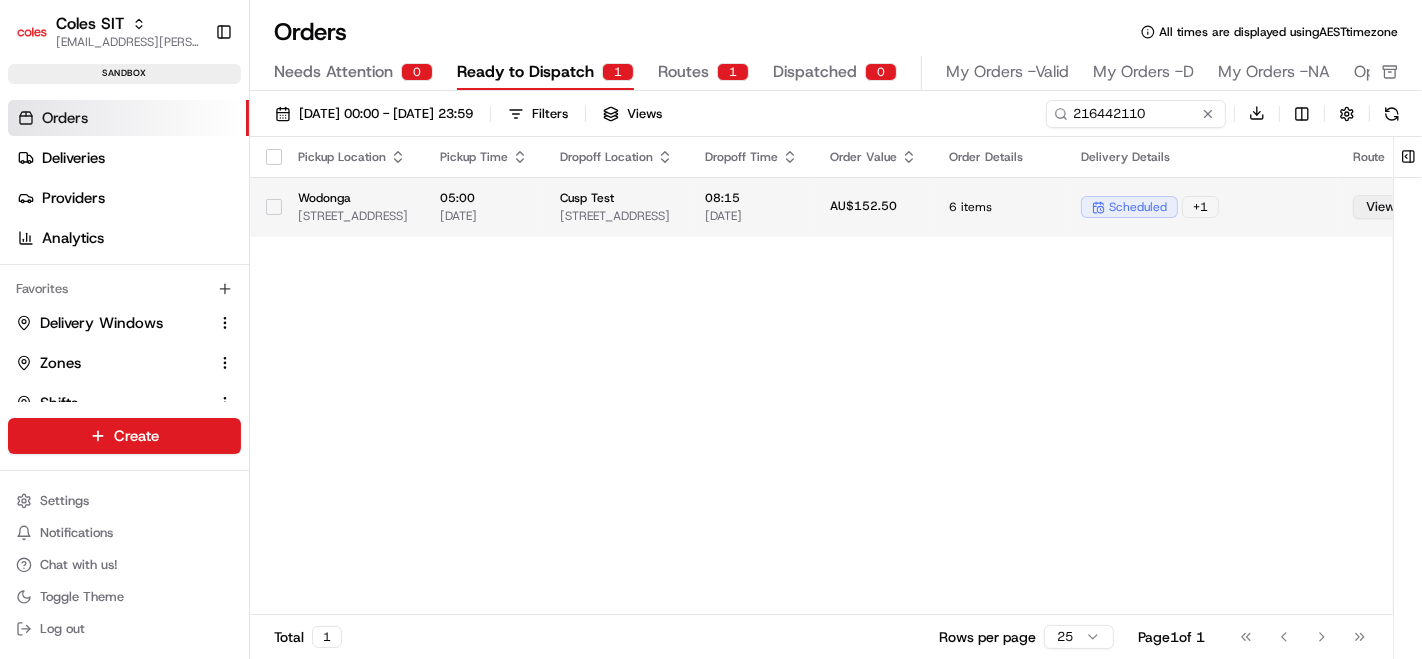 click on "AU$152.50" at bounding box center [873, 207] 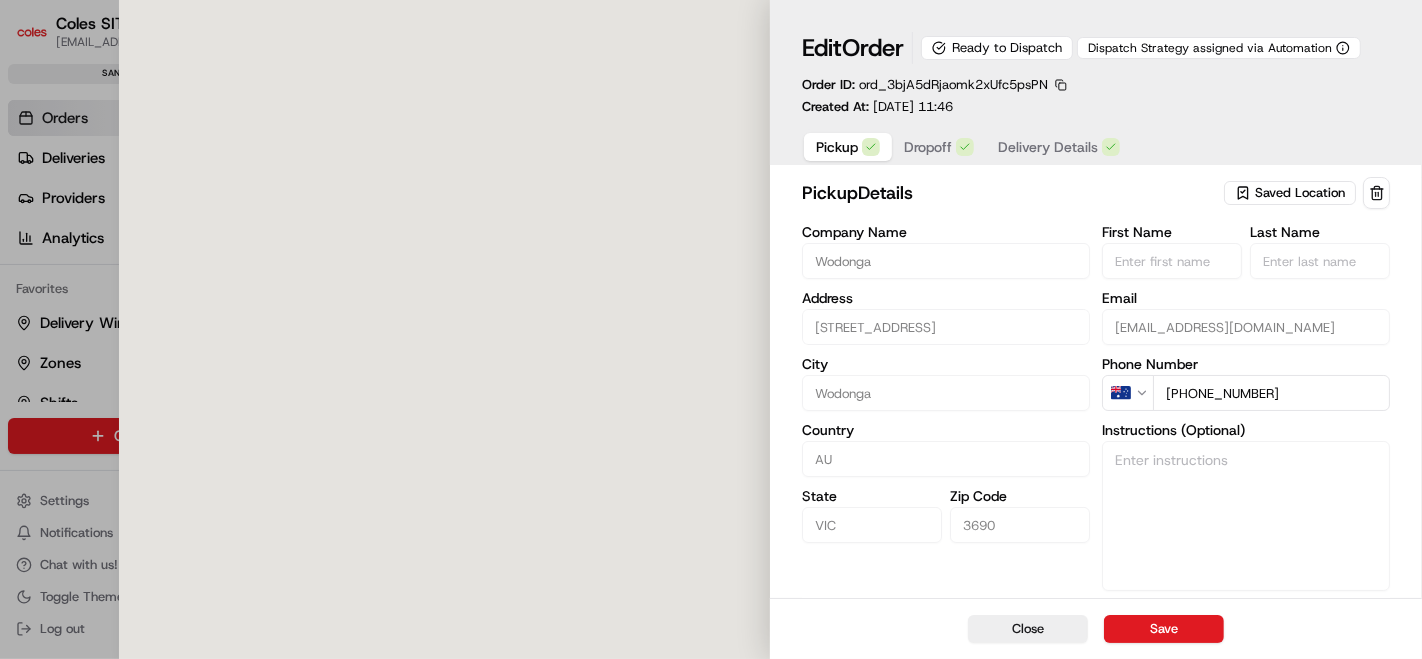 type on "[STREET_ADDRESS]" 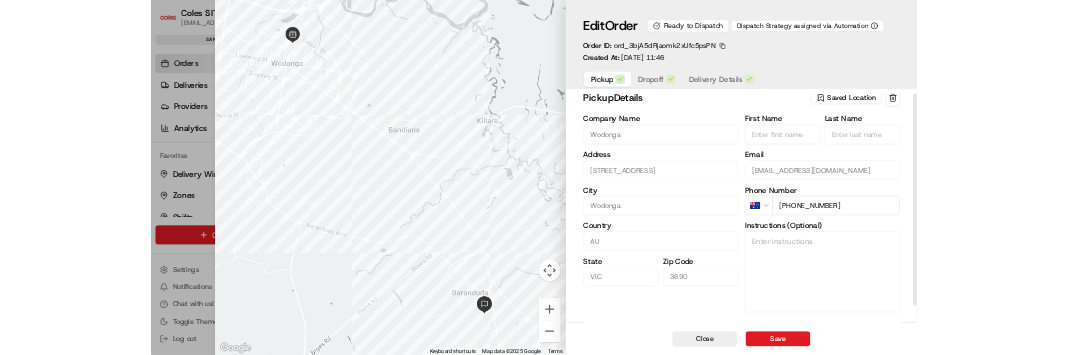 scroll, scrollTop: 0, scrollLeft: 0, axis: both 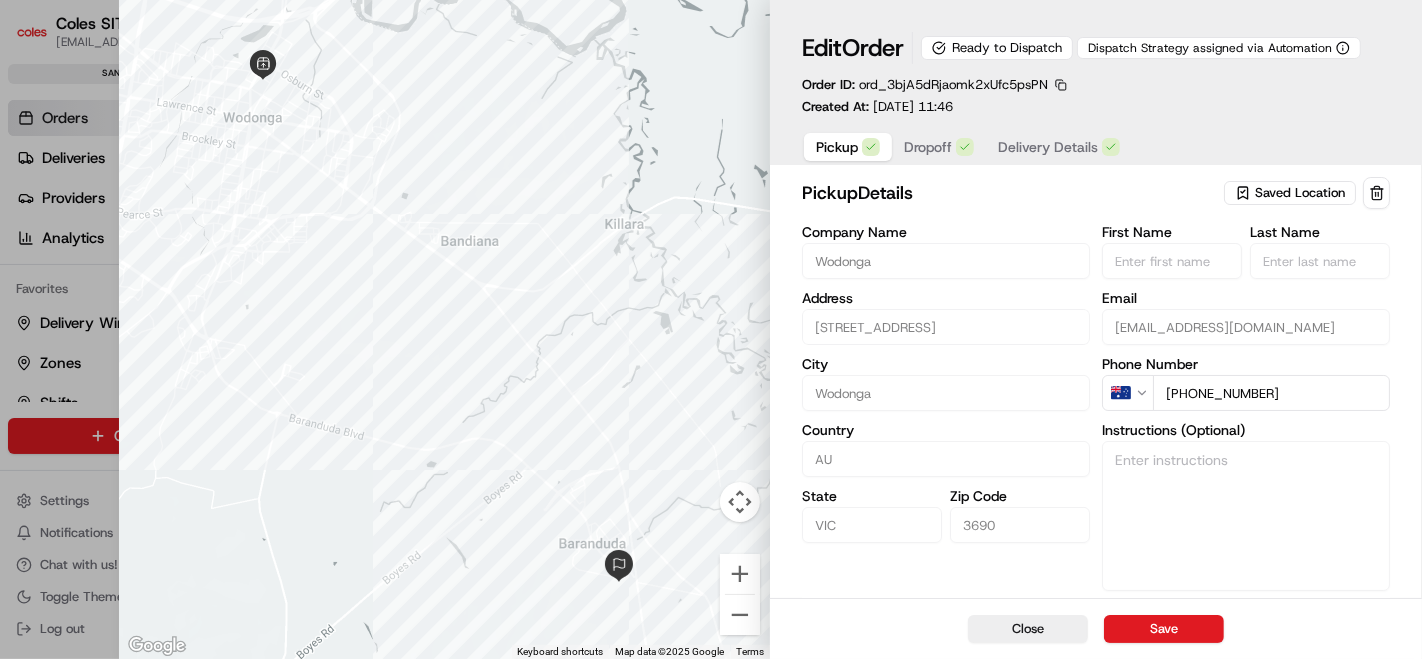 click on "Delivery Details" at bounding box center (1048, 147) 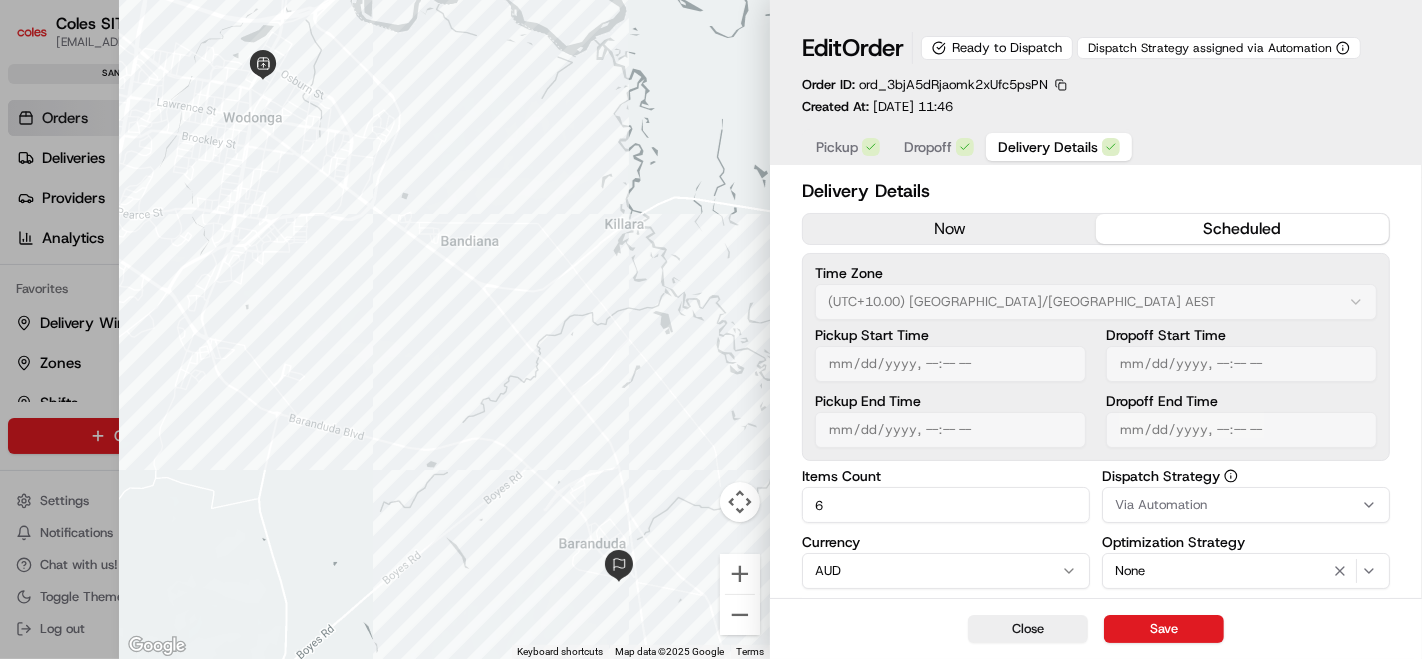 click at bounding box center [711, 329] 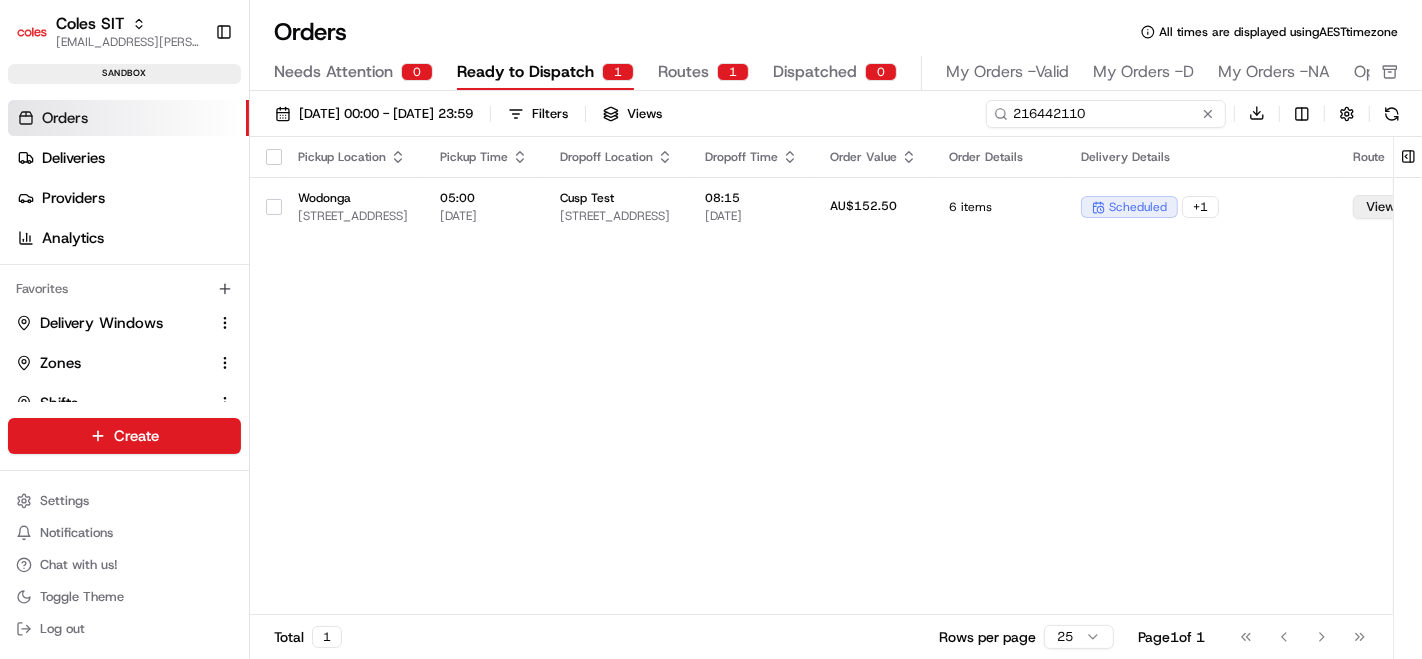 click on "216442110" at bounding box center (1106, 114) 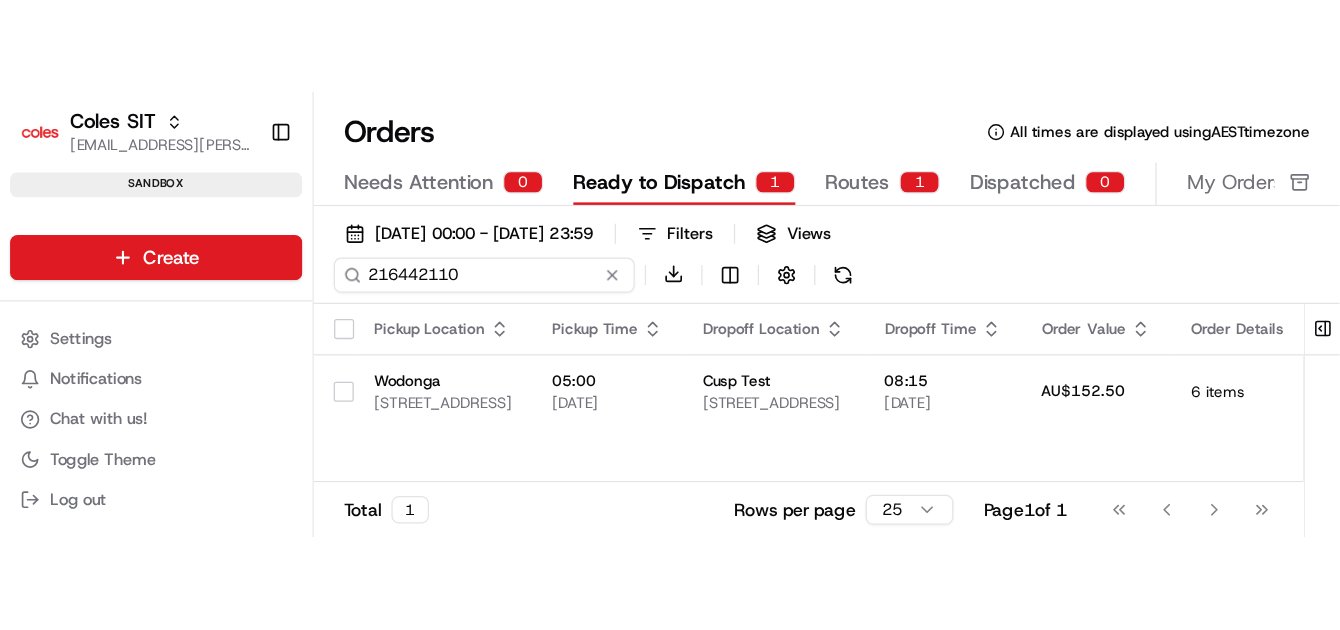 scroll, scrollTop: 0, scrollLeft: 0, axis: both 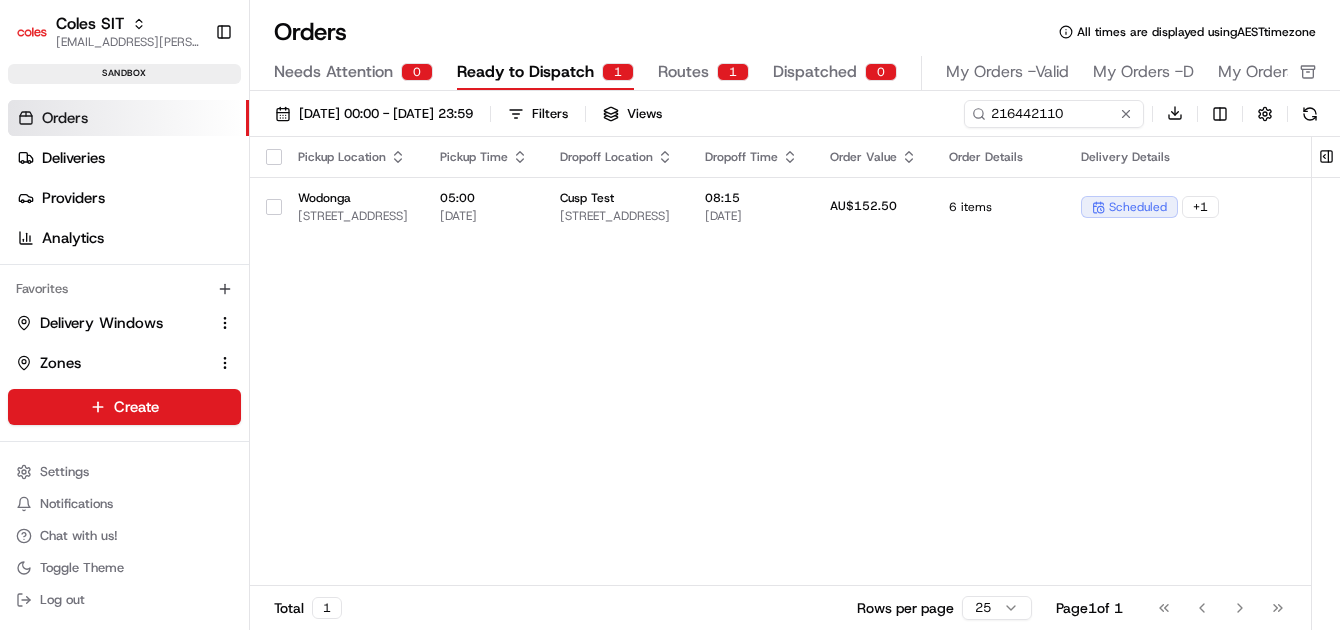 click on "Dropoff Location" at bounding box center [616, 157] 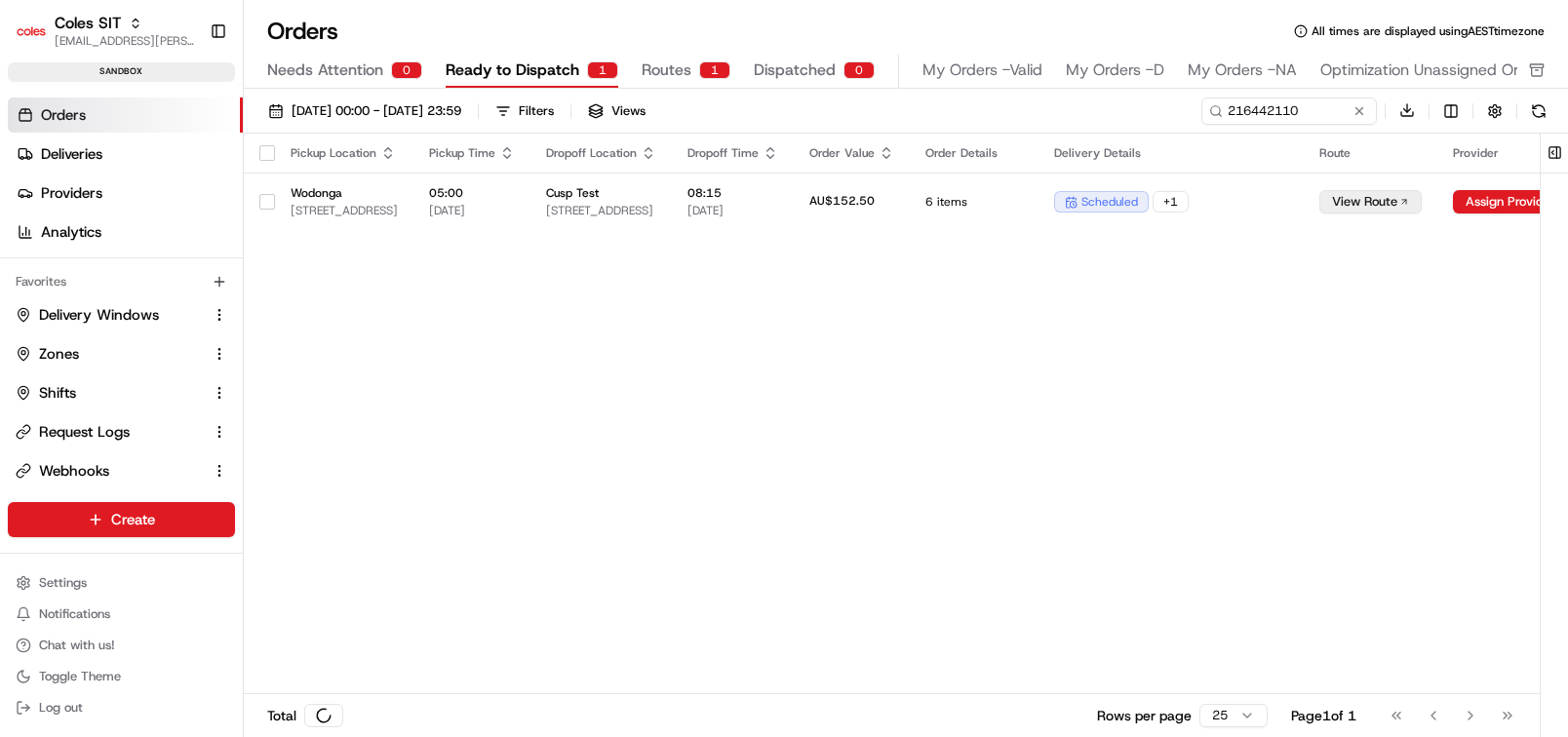 scroll, scrollTop: 0, scrollLeft: 0, axis: both 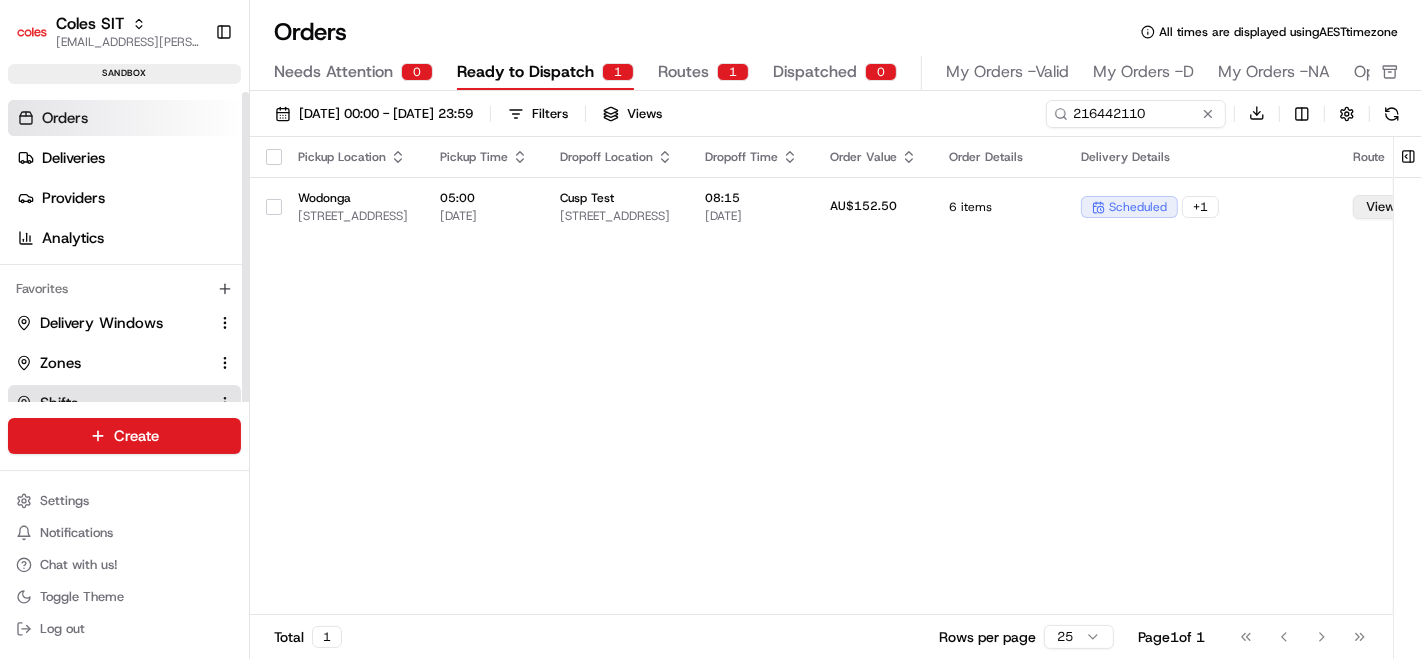 click on "Shifts" at bounding box center [124, 403] 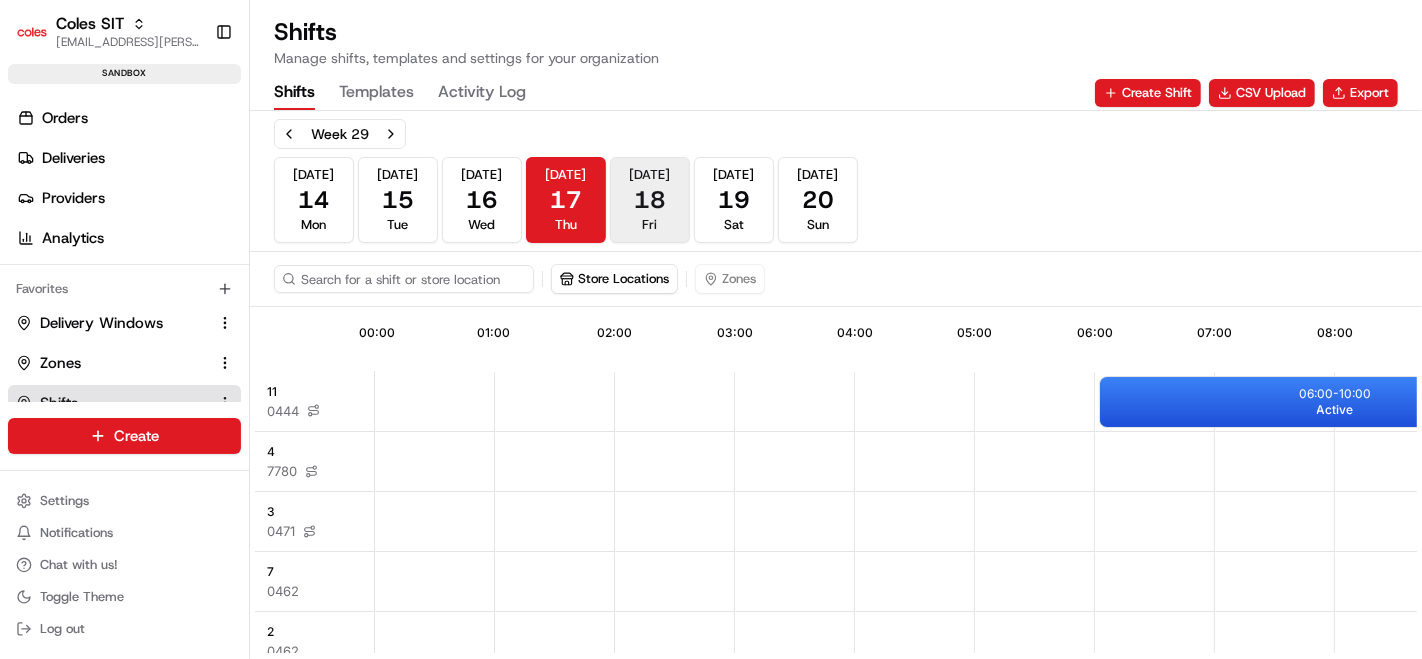 click on "18" at bounding box center [650, 200] 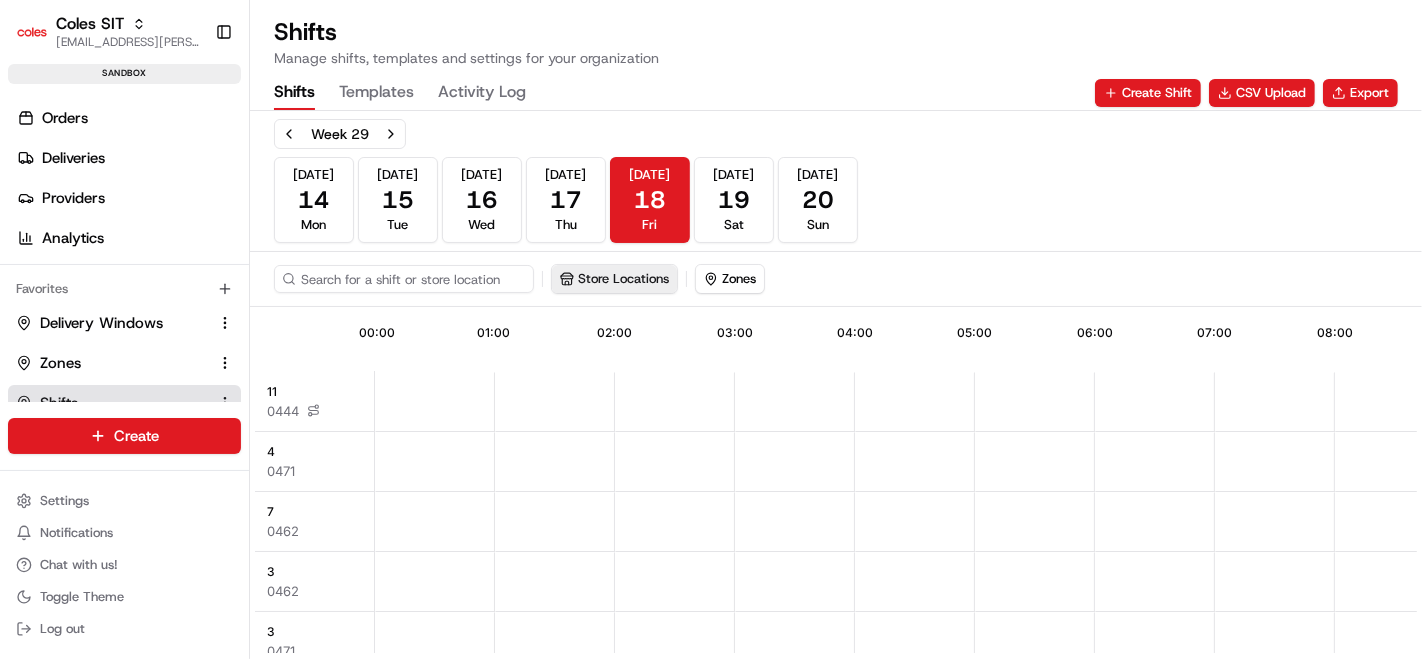 click on "Store Locations" at bounding box center [614, 279] 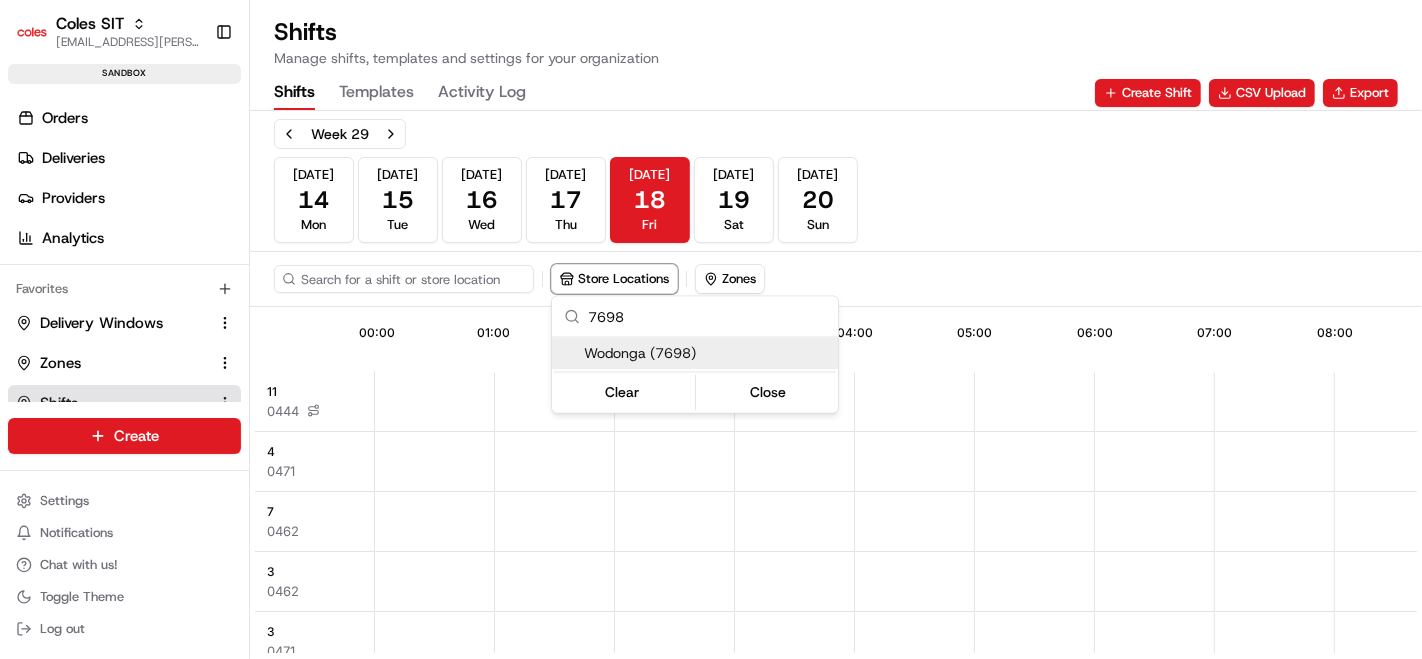 type on "7698" 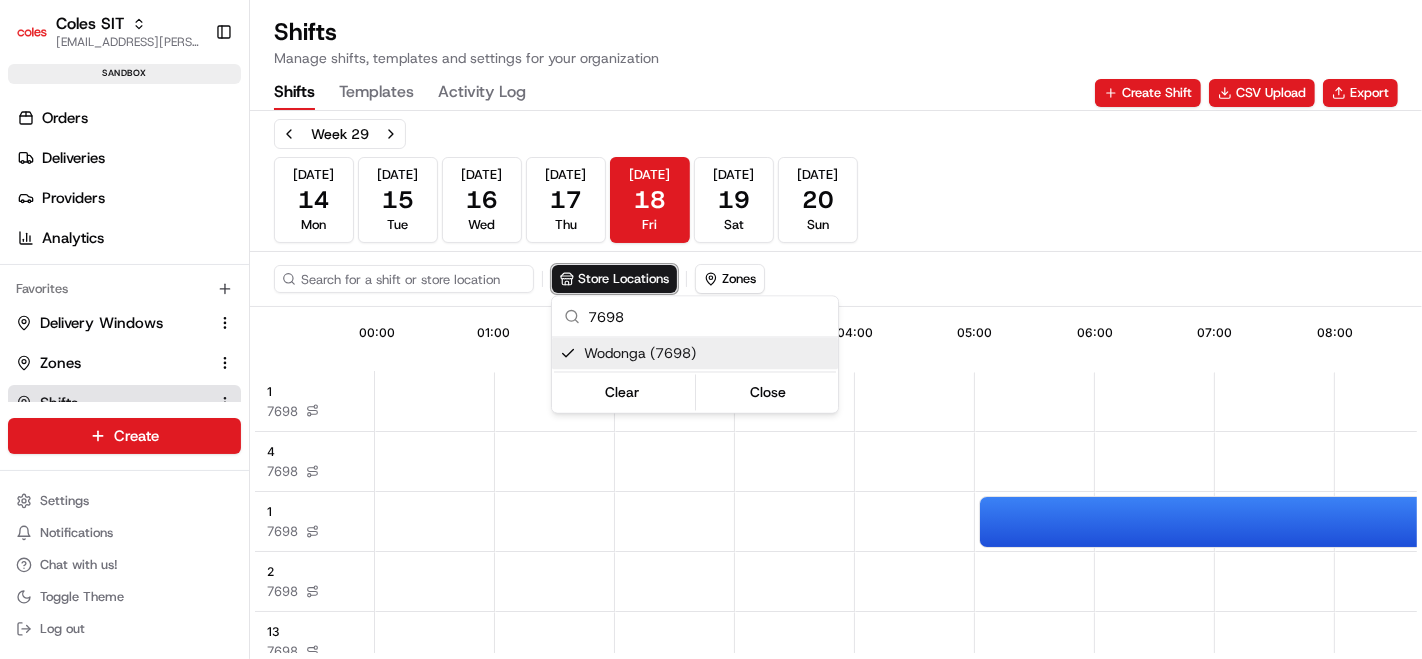 click on "Coles SIT piyush.raghav@coles.com.au Toggle Sidebar sandbox Orders Deliveries Providers Analytics Favorites Delivery Windows Zones Shifts Request Logs Webhooks Main Menu Members & Organization Organization Users Roles Preferences Customization Tracking Orchestration Automations Dispatch Strategy Optimization Strategy Locations Pickup Locations Dropoff Locations Zones Shifts Delivery Windows Billing Billing Integrations Notification Triggers Webhooks API Keys Request Logs Create Settings Notifications Chat with us! Toggle Theme Log out Shifts Manage shifts, templates and settings for your organization Shifts Templates Activity Log  Create Shift  CSV Upload  Export Week 29 Jul 14 Mon Jul 15 Tue Jul 16 Wed Jul 17 Thu Jul 18 Fri Jul 19 Sat Jul 20 Sun Store Locations Zones 13:33 00:00 01:00 02:00 03:00 04:00 05:00 06:00 07:00 08:00 09:00 1 7698 4 7698 1 7698 2 7698 13 7698 3 7698 09:00  -  13:00 Active 09:15  -  13:30 Active 09:30  -  13:45 Active 09:45  -  14:00 Active 05:00  -  13:00 Active" at bounding box center (711, 329) 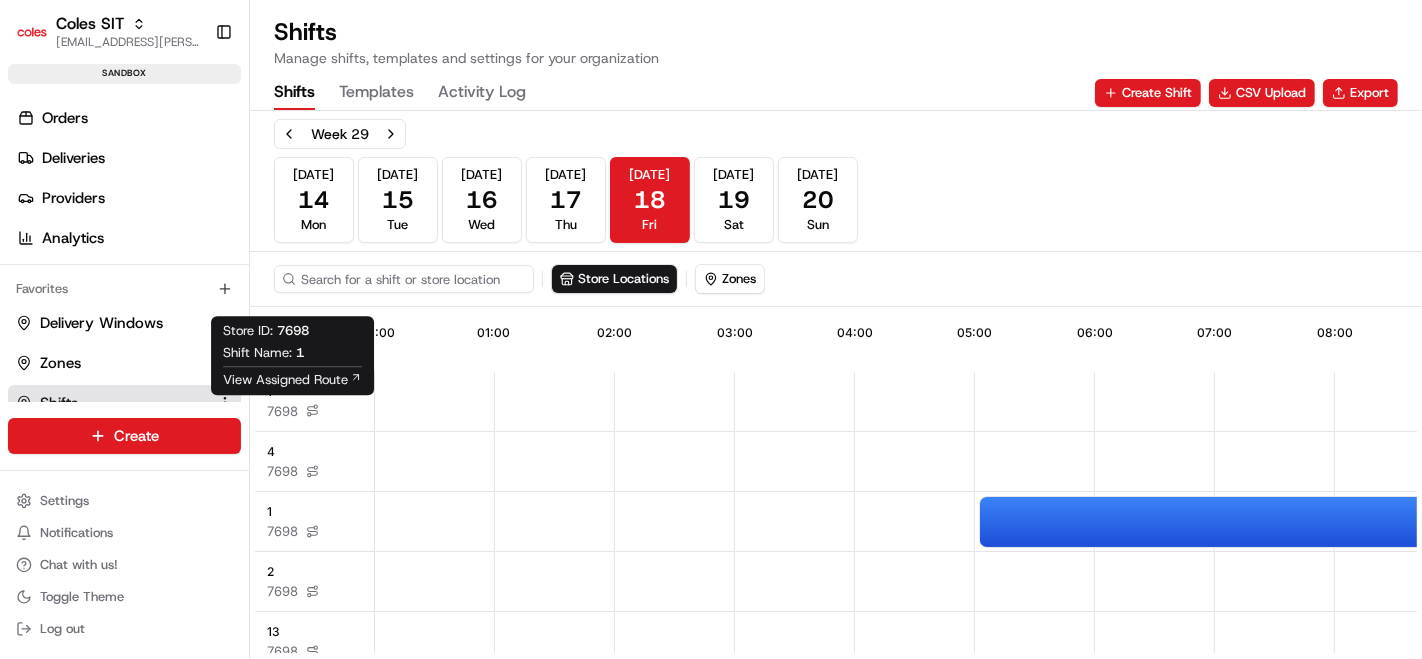 click on "Store ID: 7698 Shift Name: 1 View Assigned Route Store ID: 7698 Shift Name: 1 View Assigned Route" at bounding box center [292, 355] 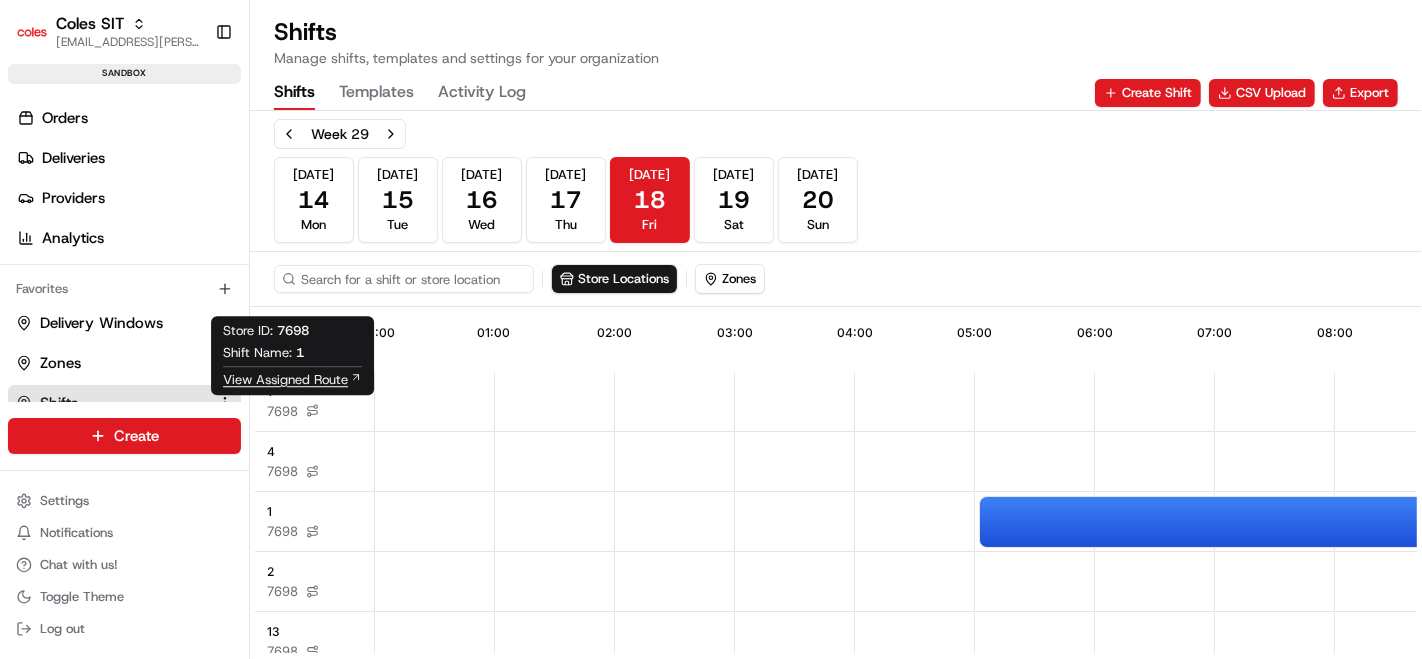 click on "View Assigned Route" at bounding box center (285, 380) 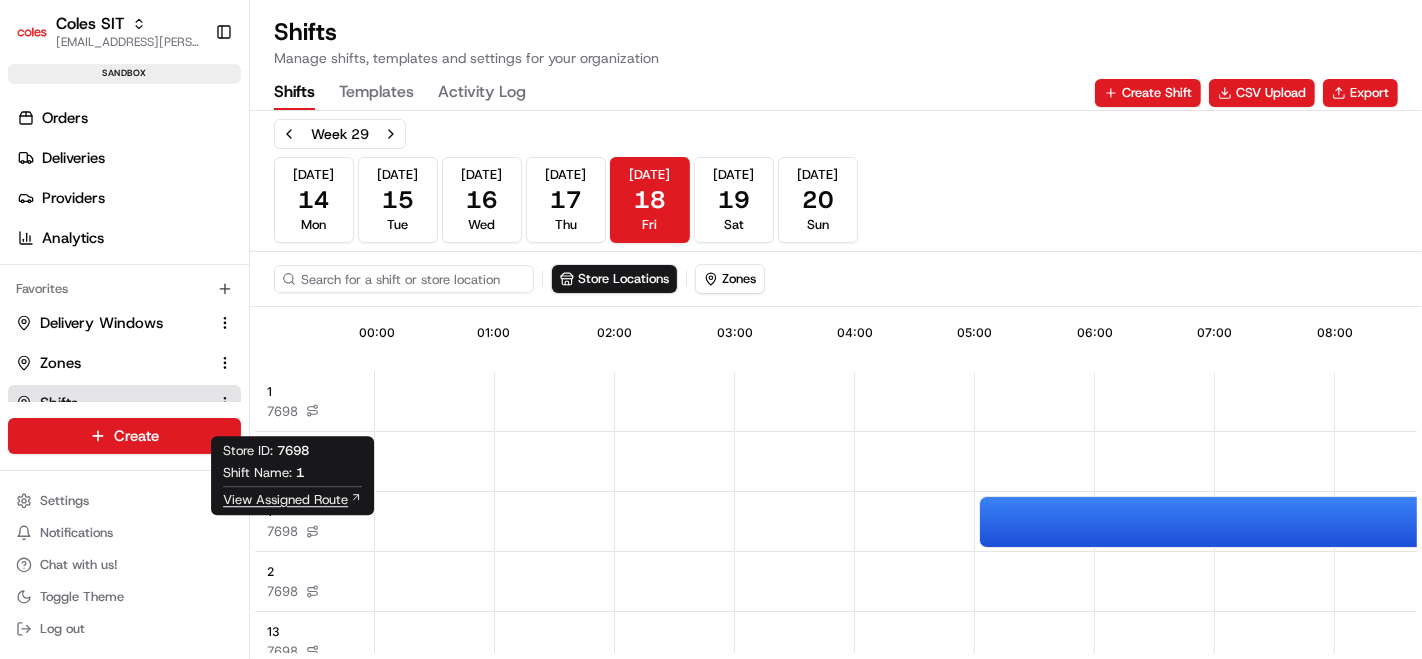 click on "View Assigned Route" at bounding box center [285, 500] 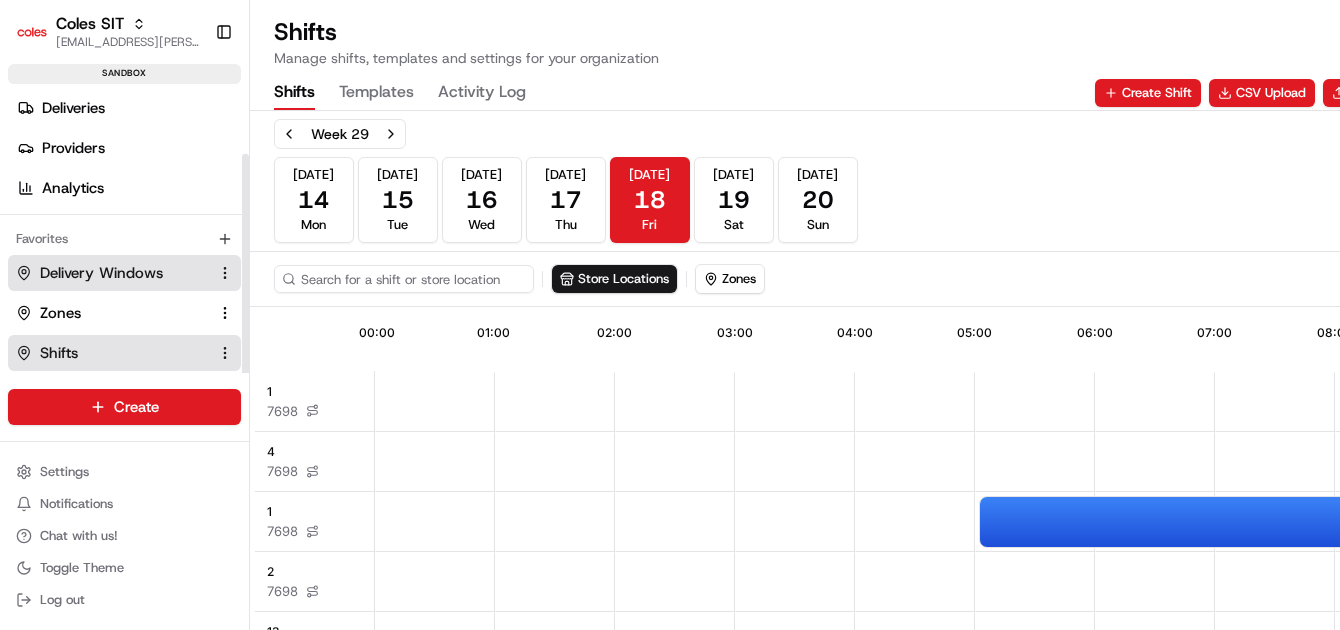 scroll, scrollTop: 75, scrollLeft: 0, axis: vertical 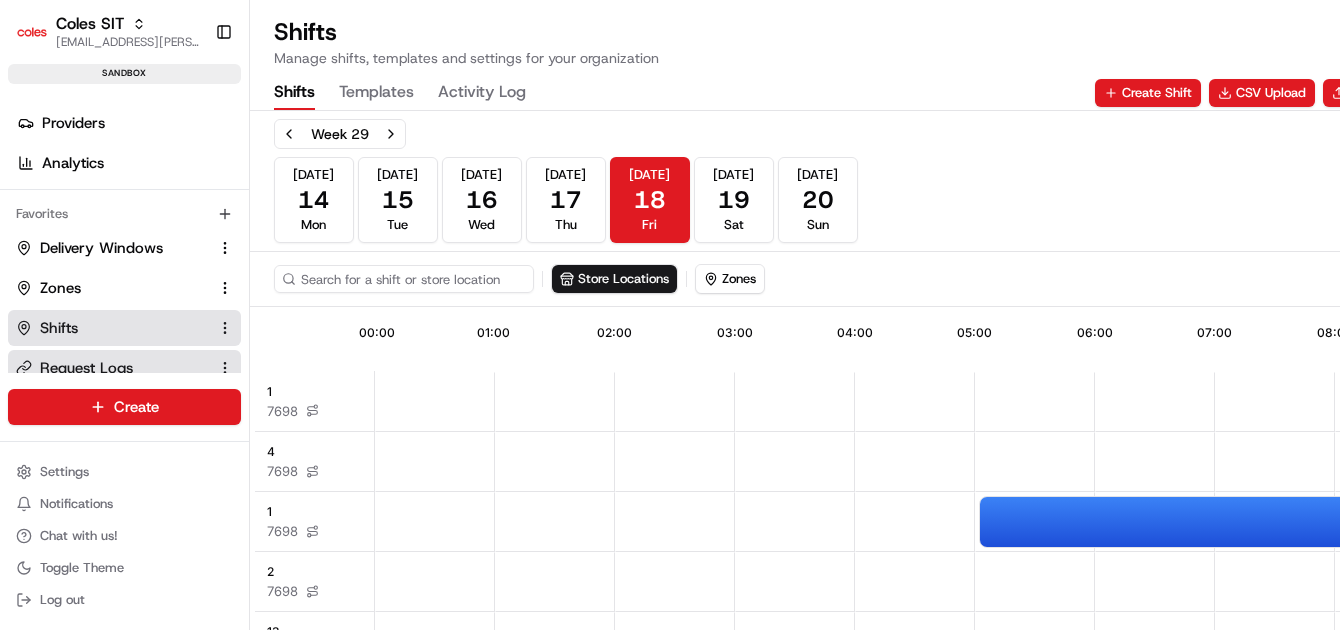 click on "Request Logs" at bounding box center (86, 368) 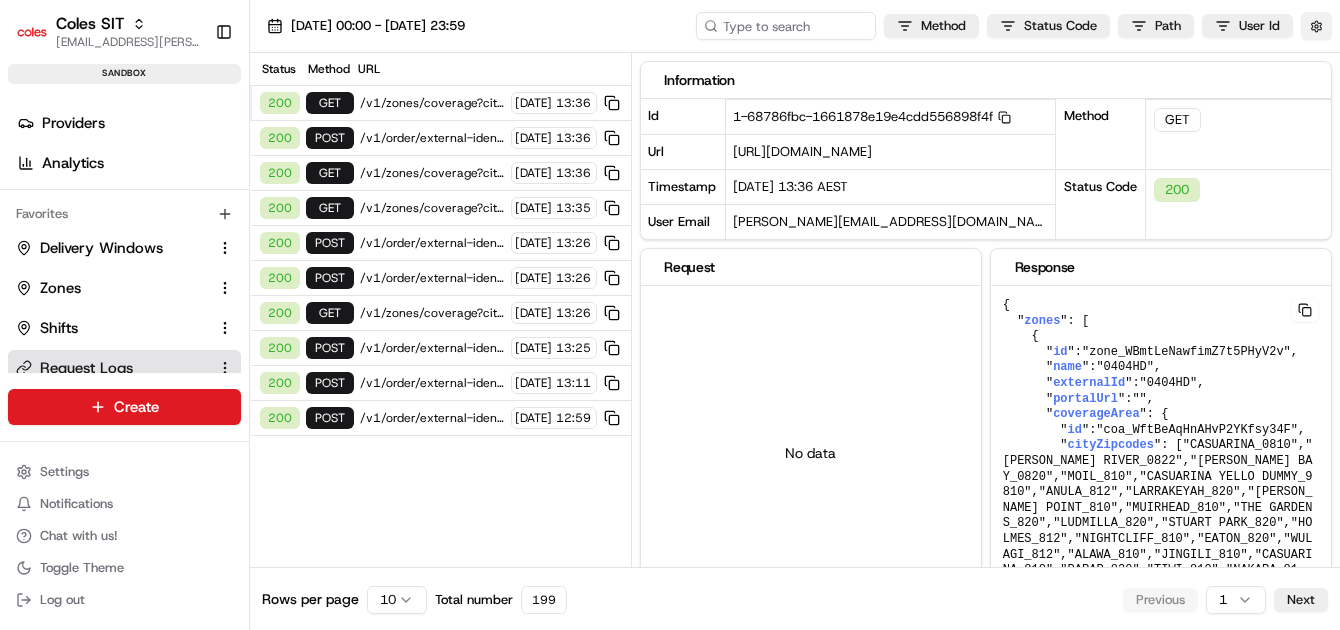 click at bounding box center [1316, 26] 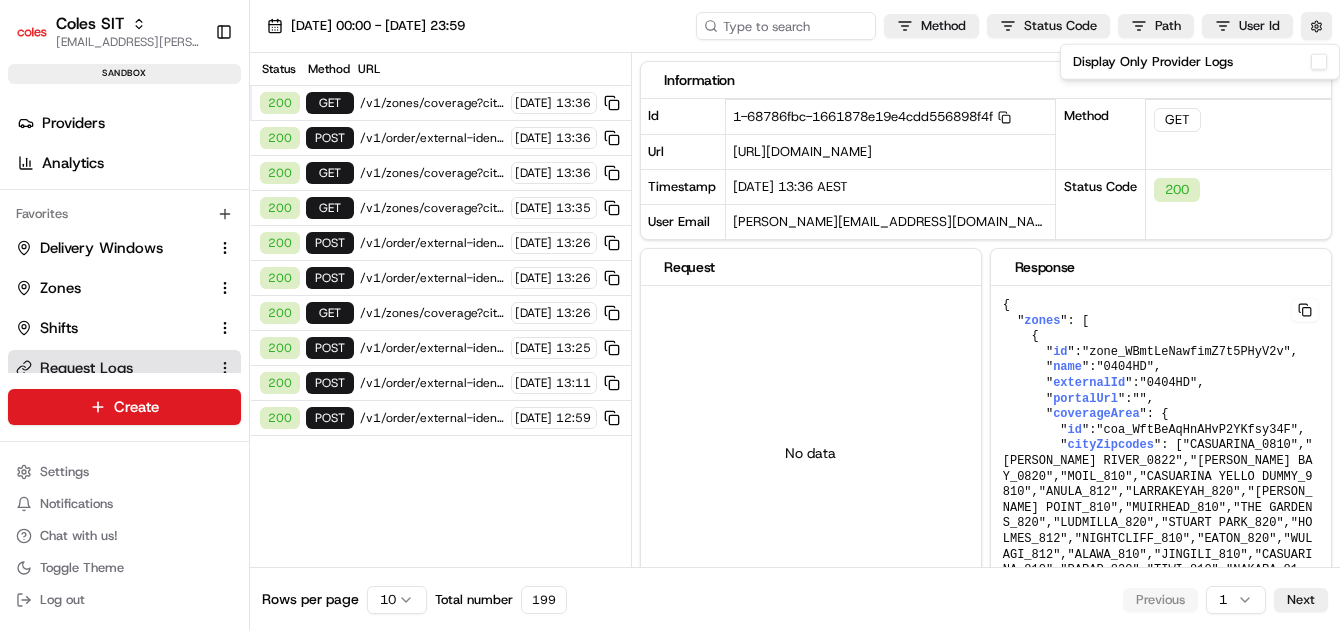 click on "Display Only Provider Logs" at bounding box center (1319, 62) 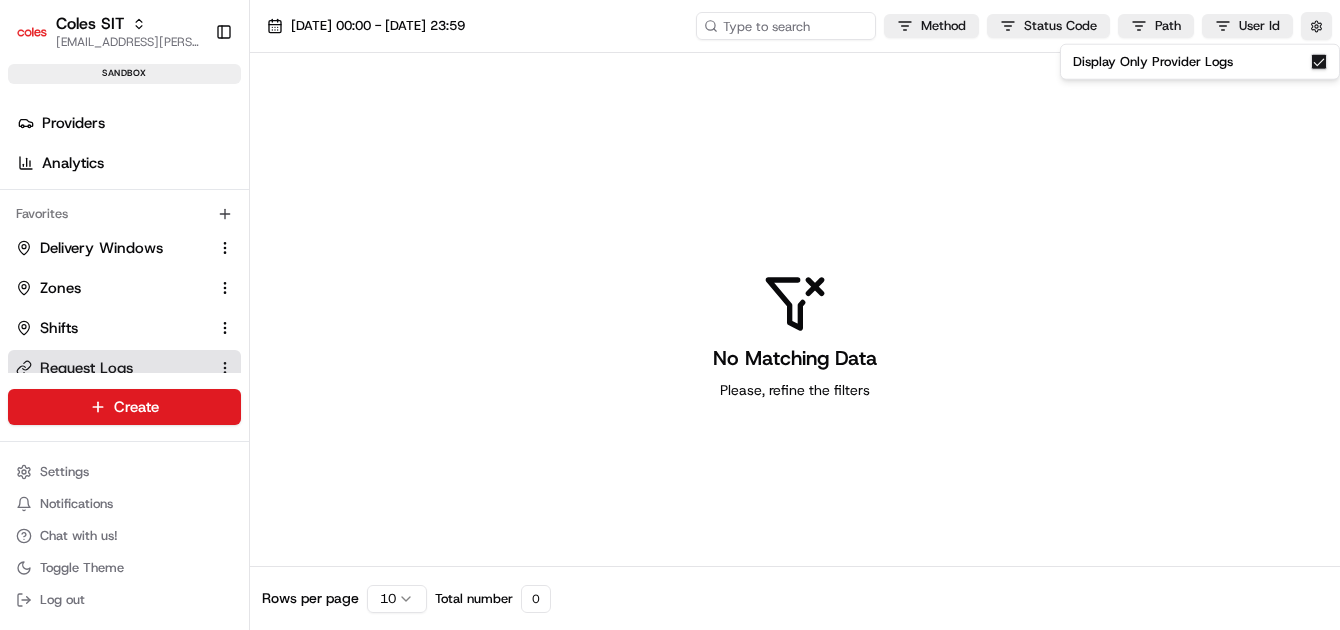 click on "No Matching Data Please, refine the filters" at bounding box center (795, 336) 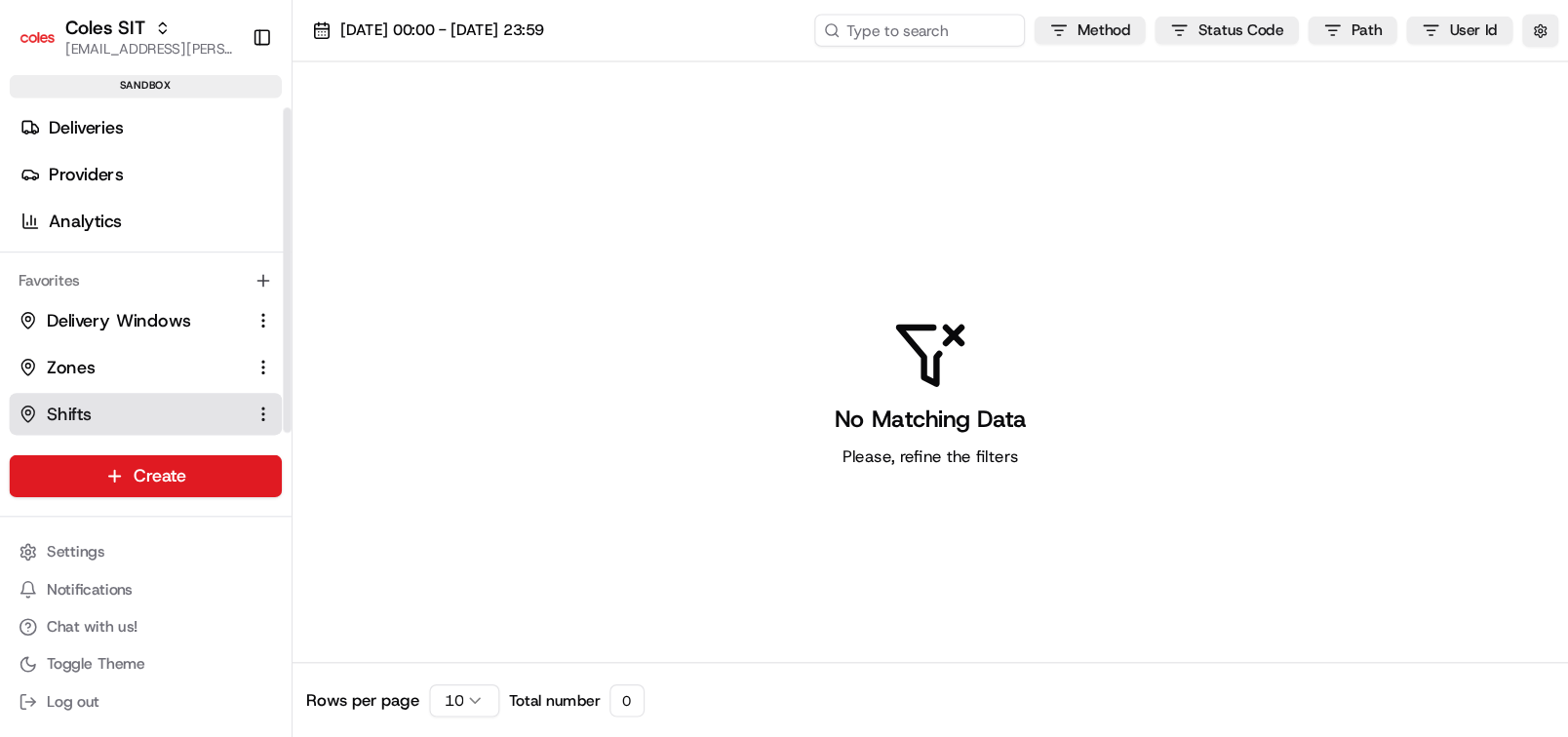 scroll, scrollTop: 73, scrollLeft: 0, axis: vertical 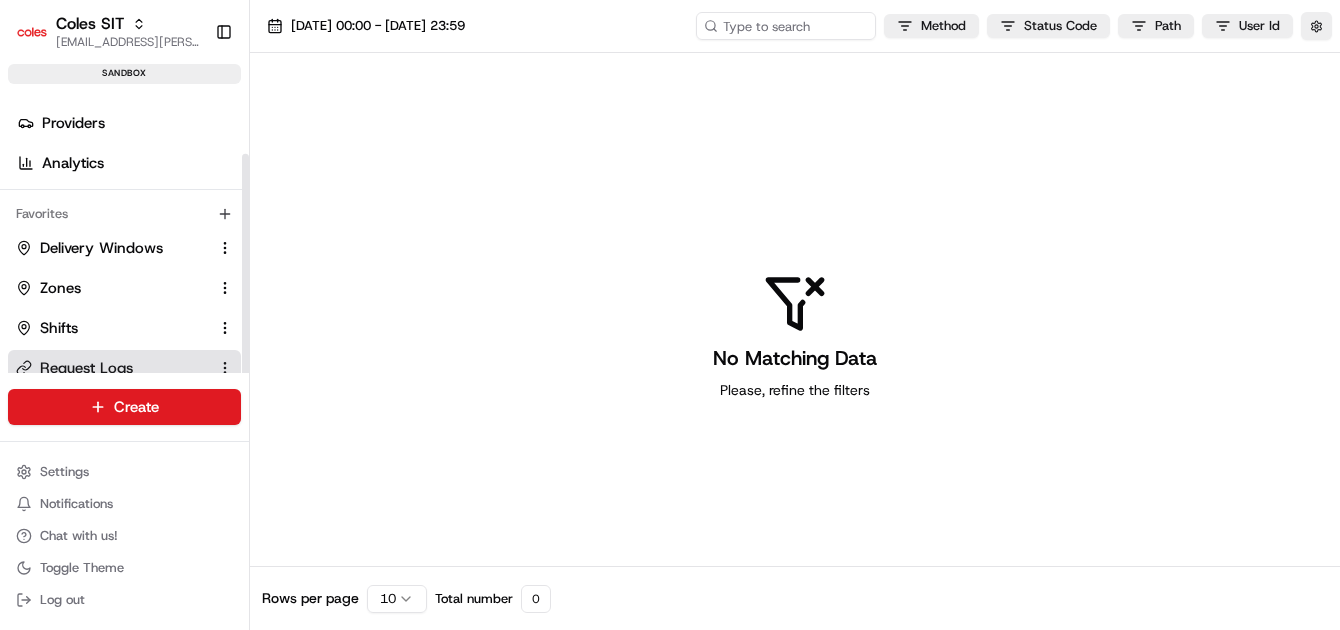 drag, startPoint x: 248, startPoint y: 330, endPoint x: 248, endPoint y: 341, distance: 11 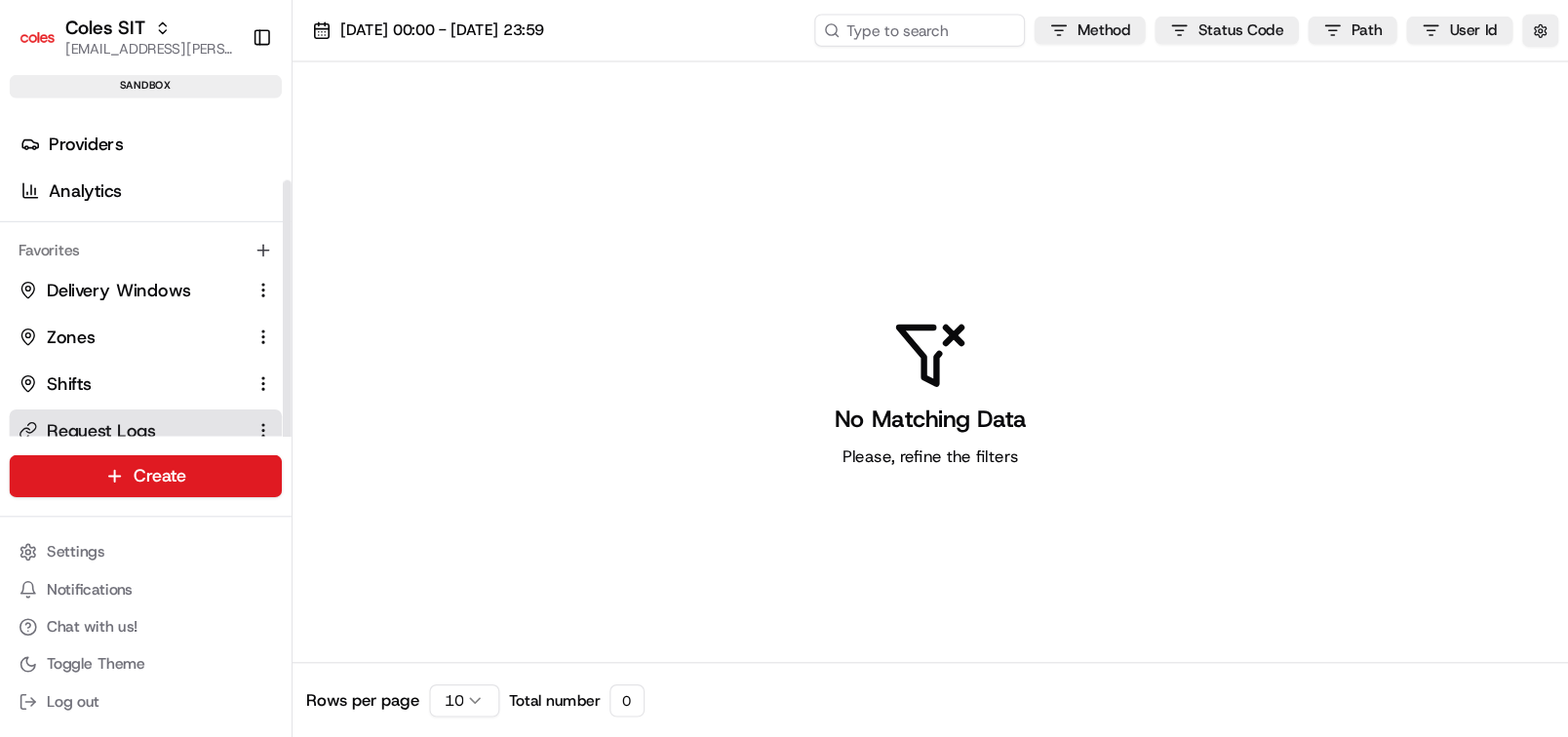 scroll, scrollTop: 0, scrollLeft: 0, axis: both 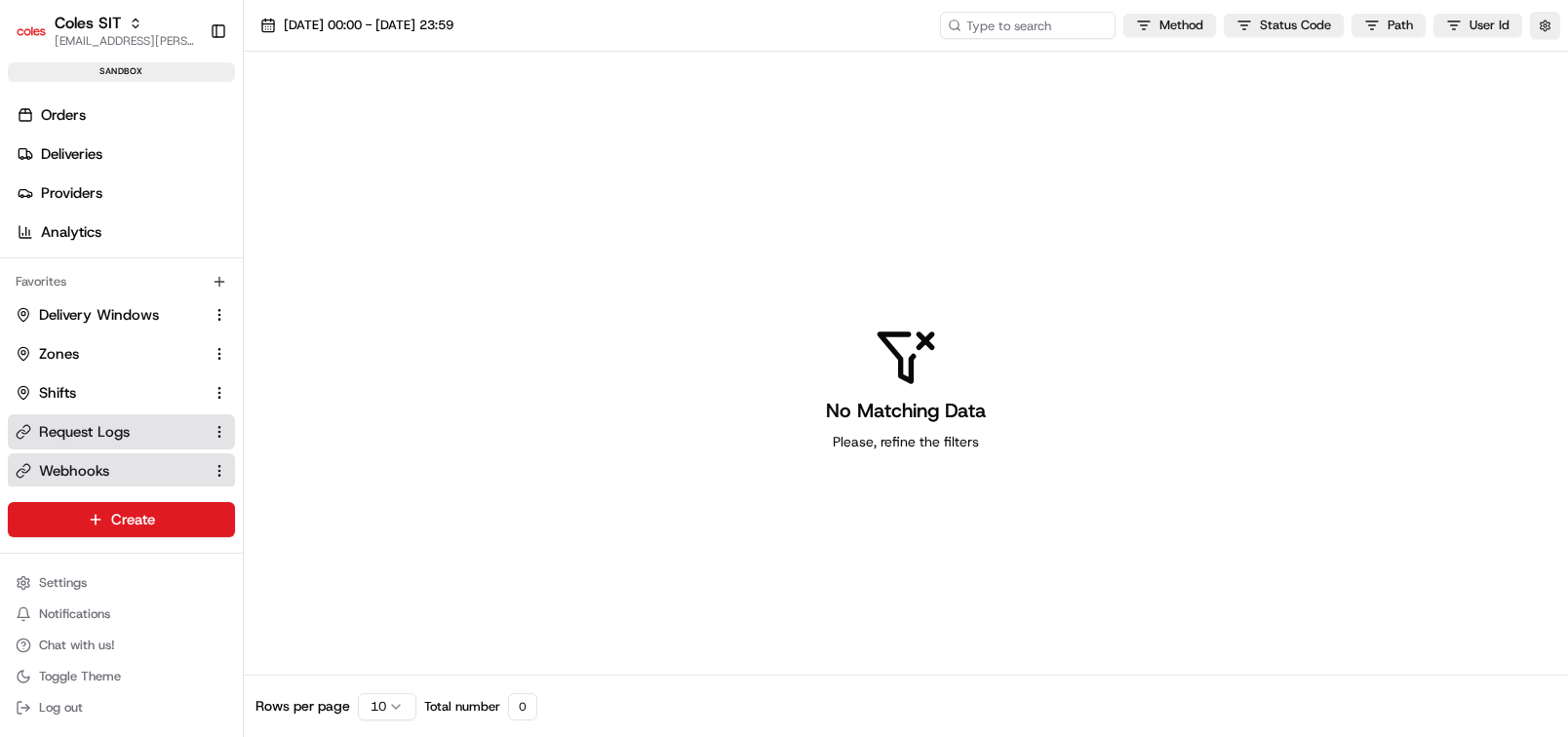 click on "Webhooks" at bounding box center (74, 471) 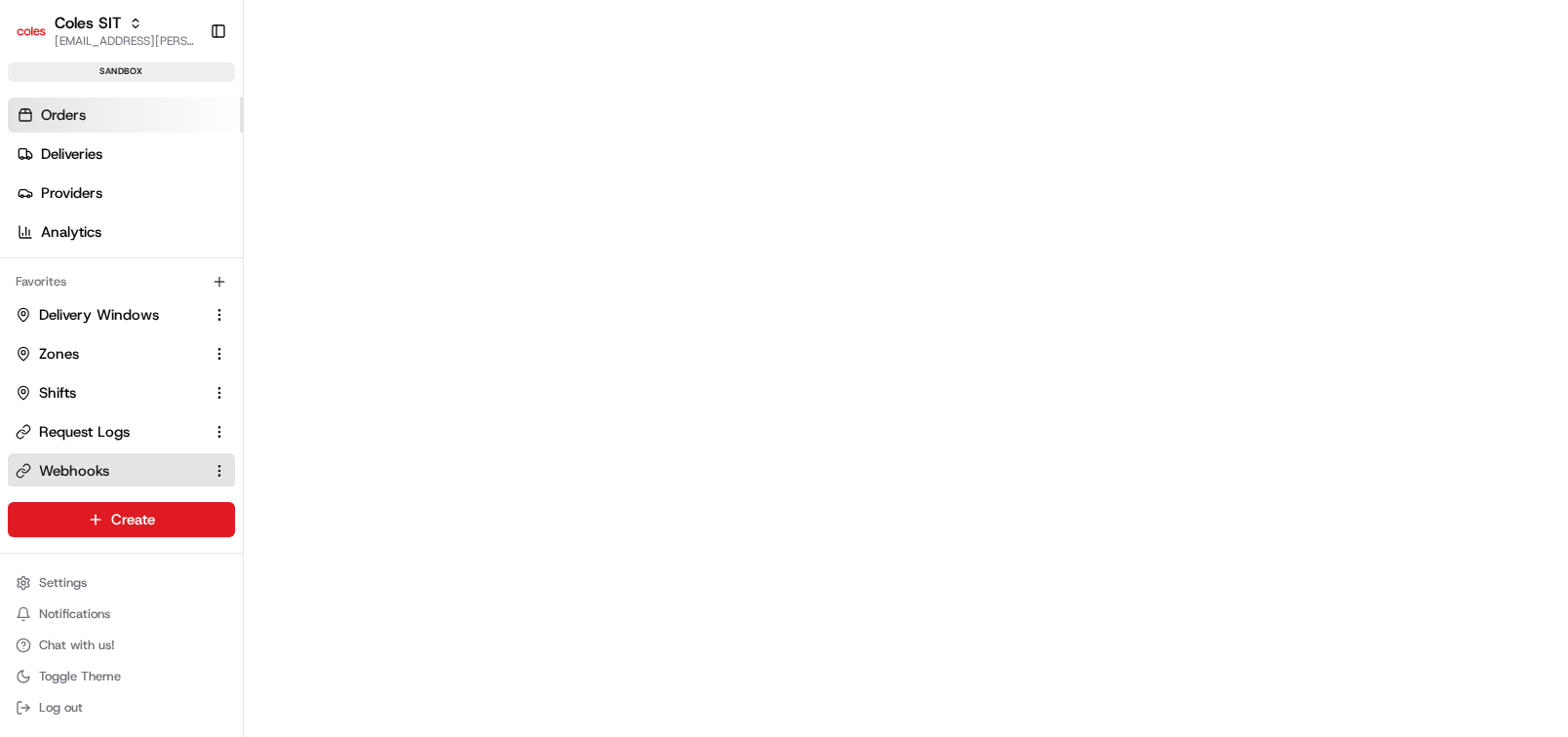 click on "Orders" at bounding box center [125, 115] 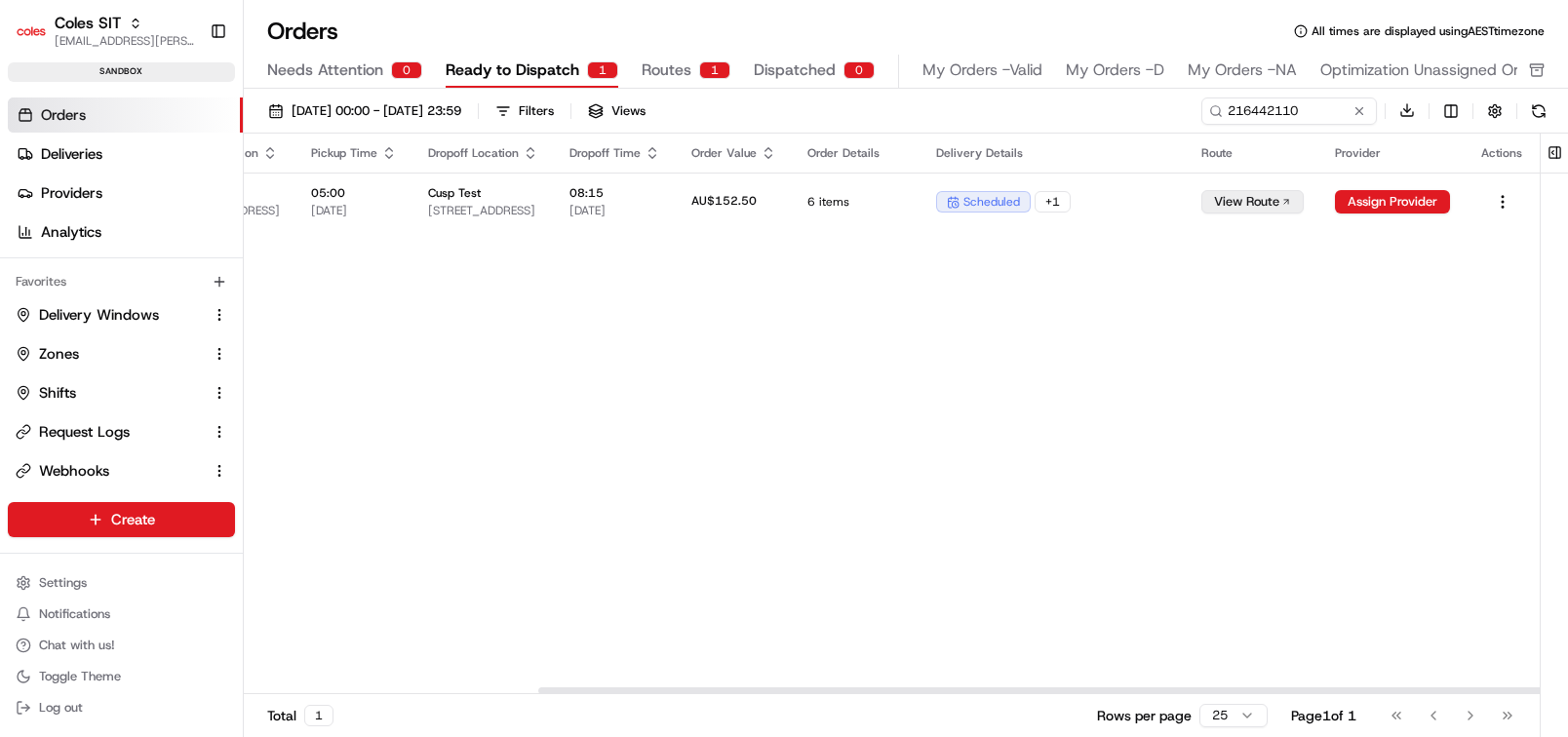 scroll, scrollTop: 0, scrollLeft: 380, axis: horizontal 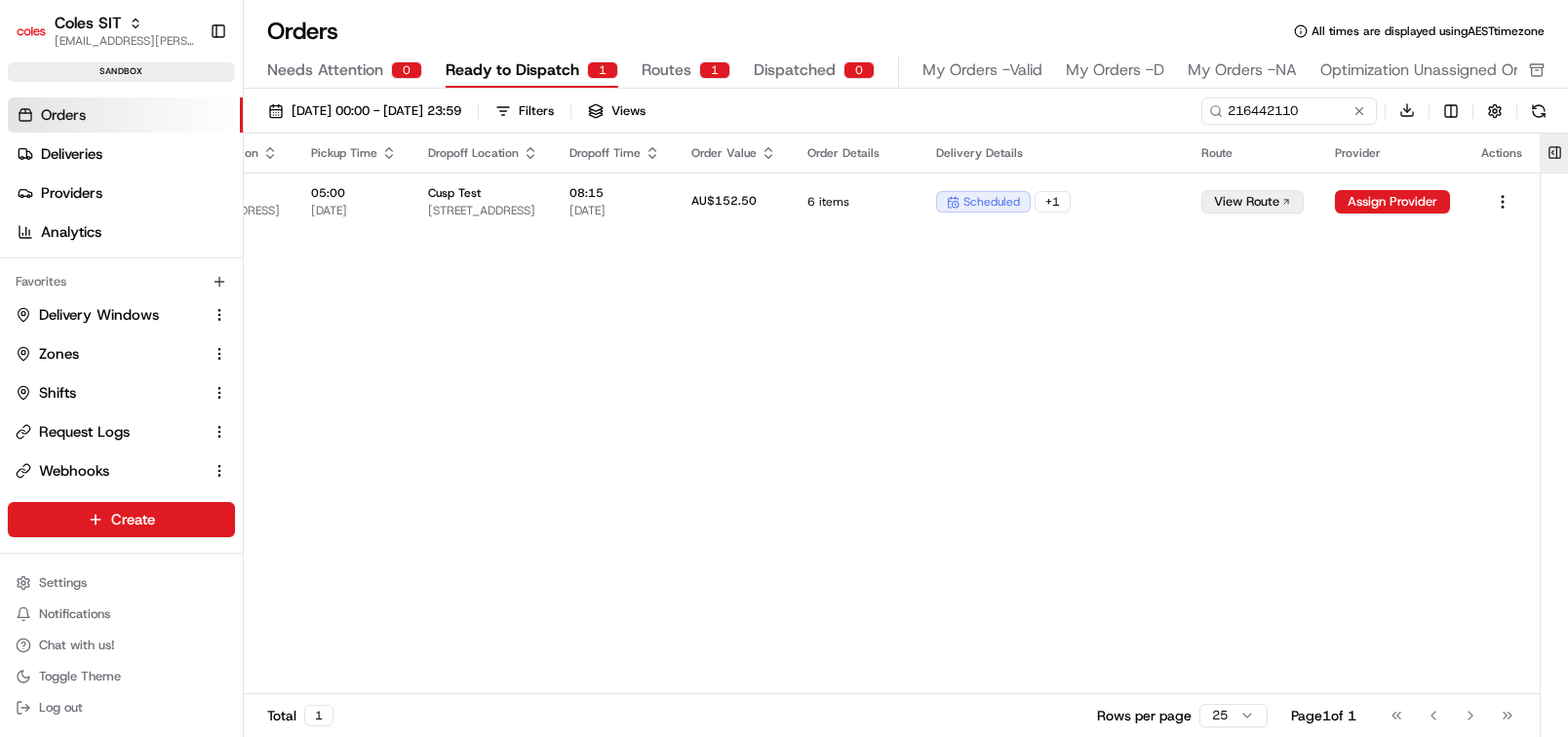 click at bounding box center [1554, 153] 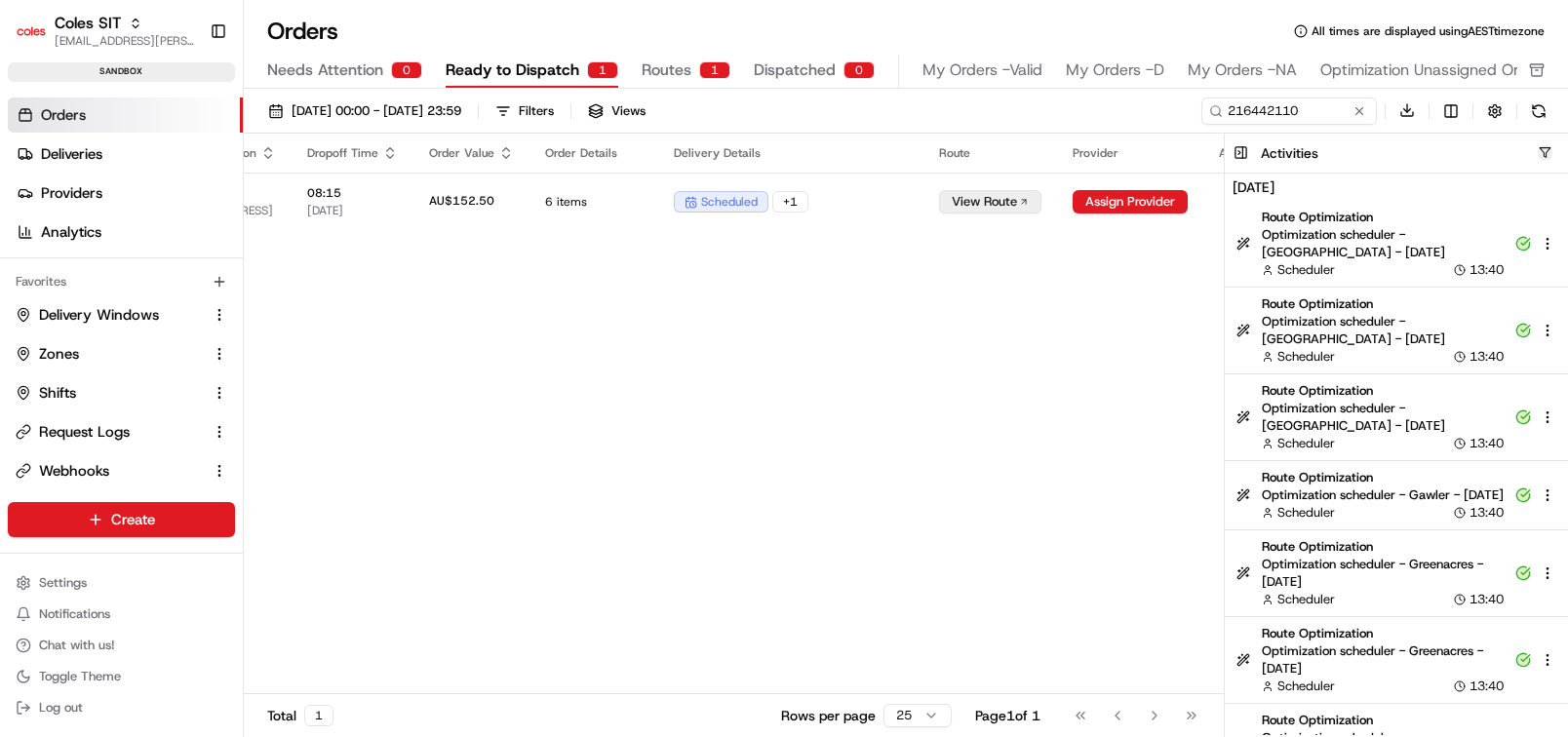 click at bounding box center (1545, 152) 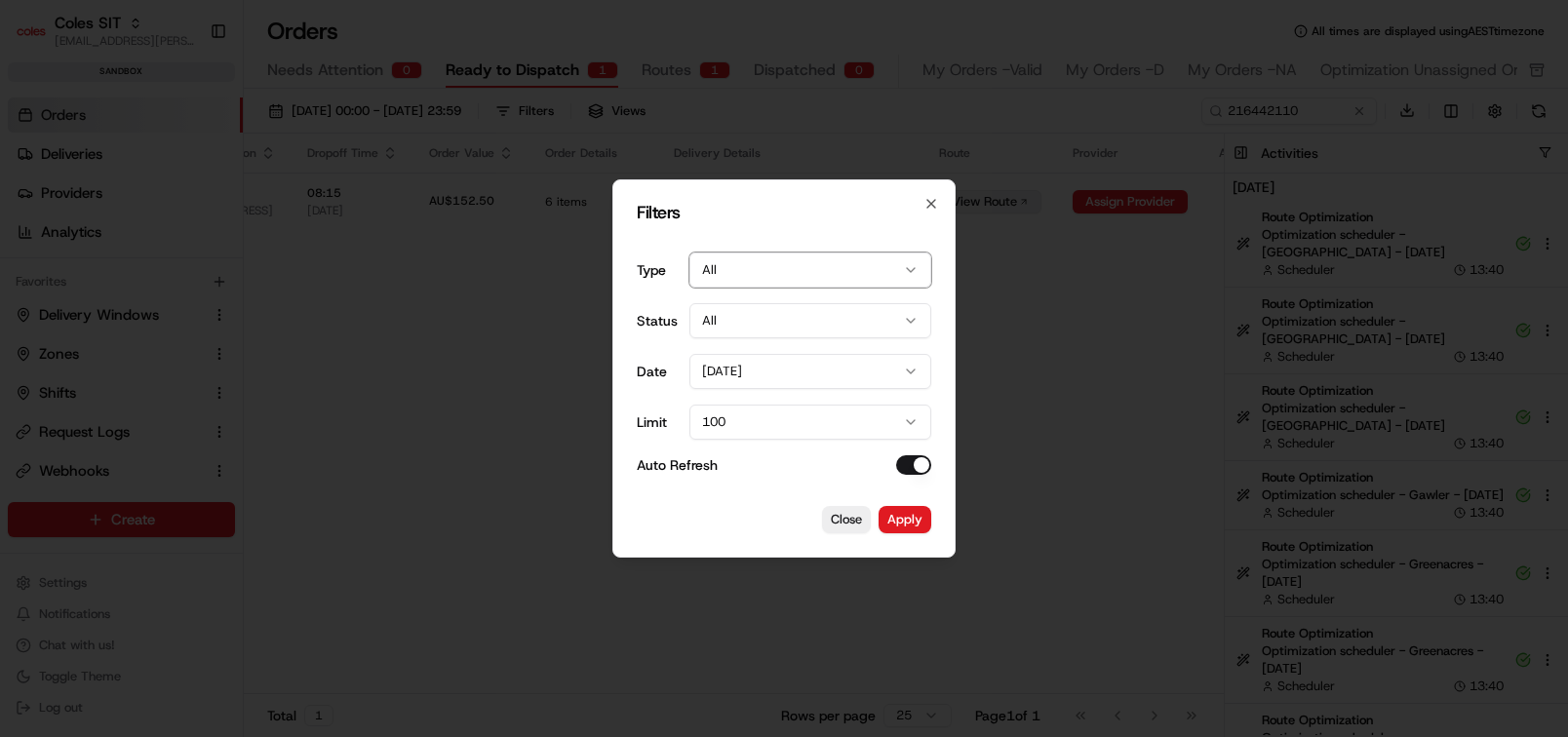 click on "All" at bounding box center (810, 321) 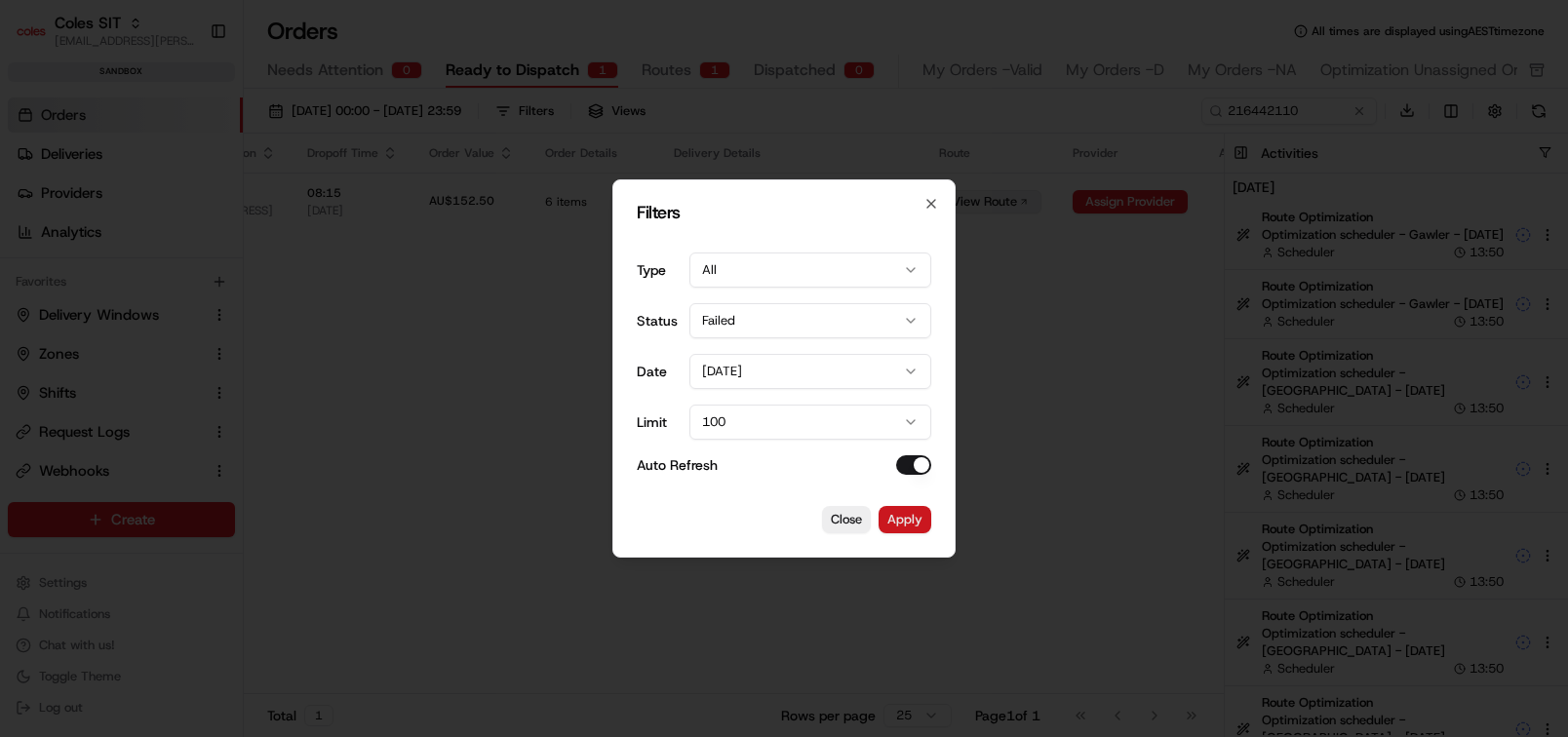 click on "Apply" at bounding box center (905, 520) 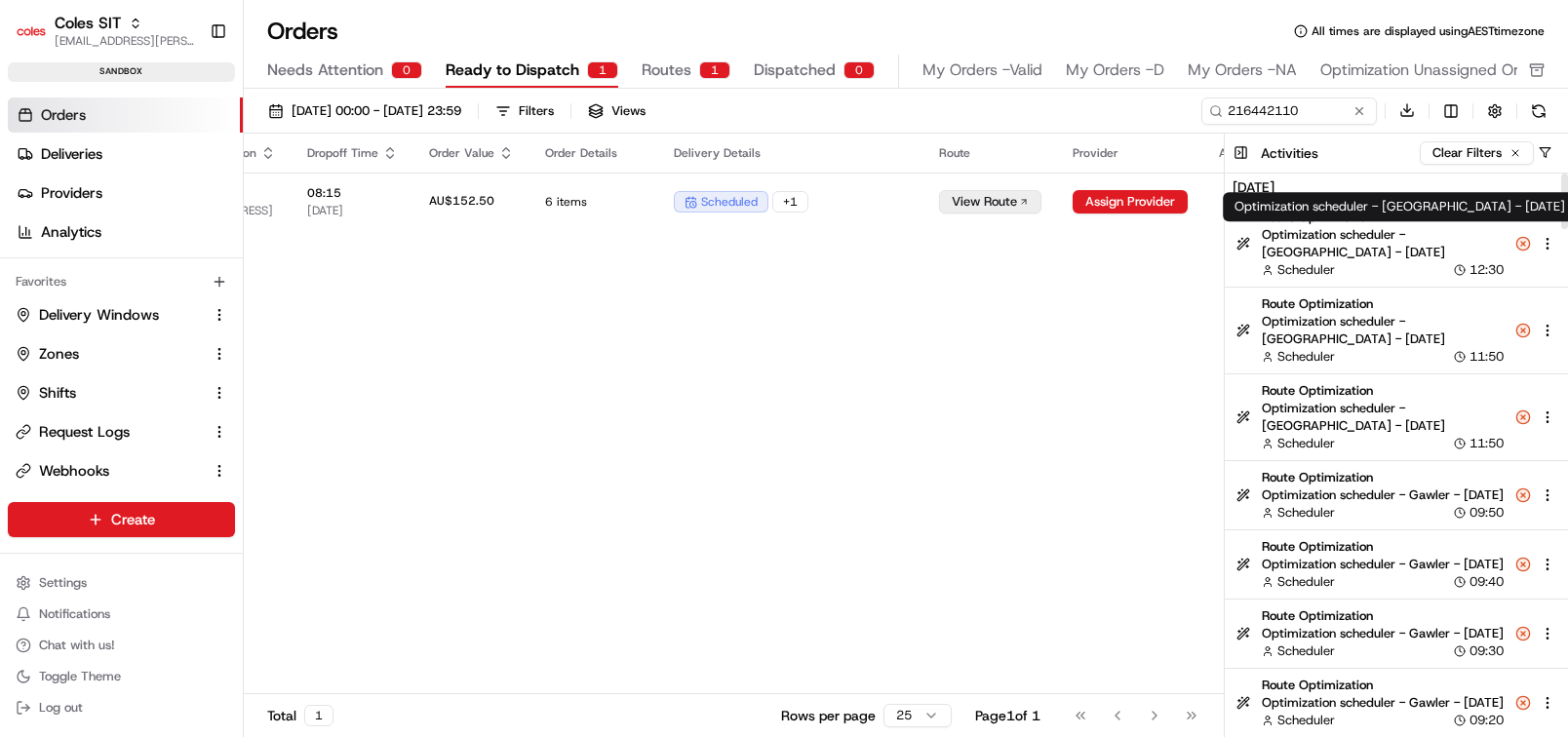 click on "Optimization scheduler - Wodonga - 2025-07-19" at bounding box center (1383, 244) 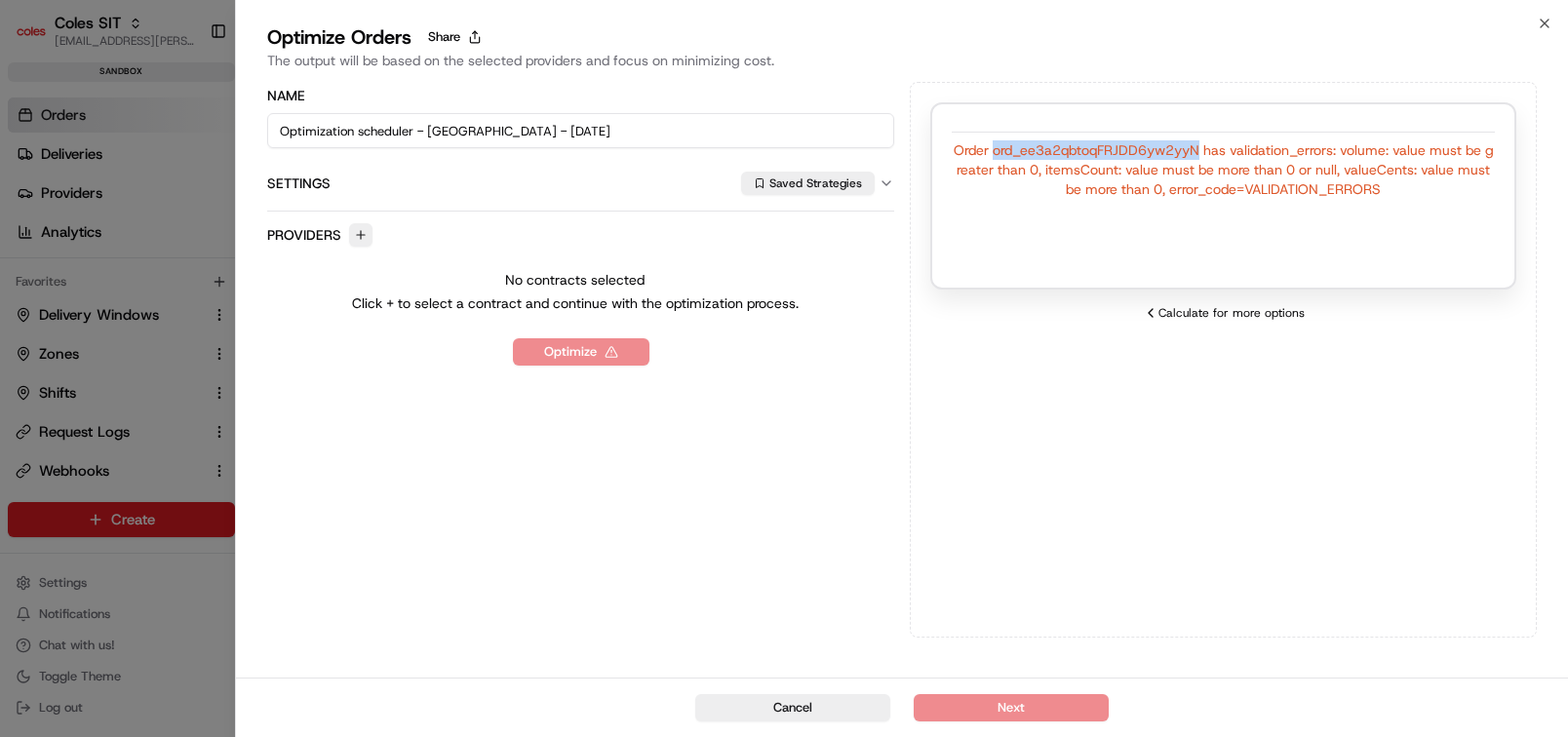 drag, startPoint x: 998, startPoint y: 147, endPoint x: 1205, endPoint y: 155, distance: 207.15453 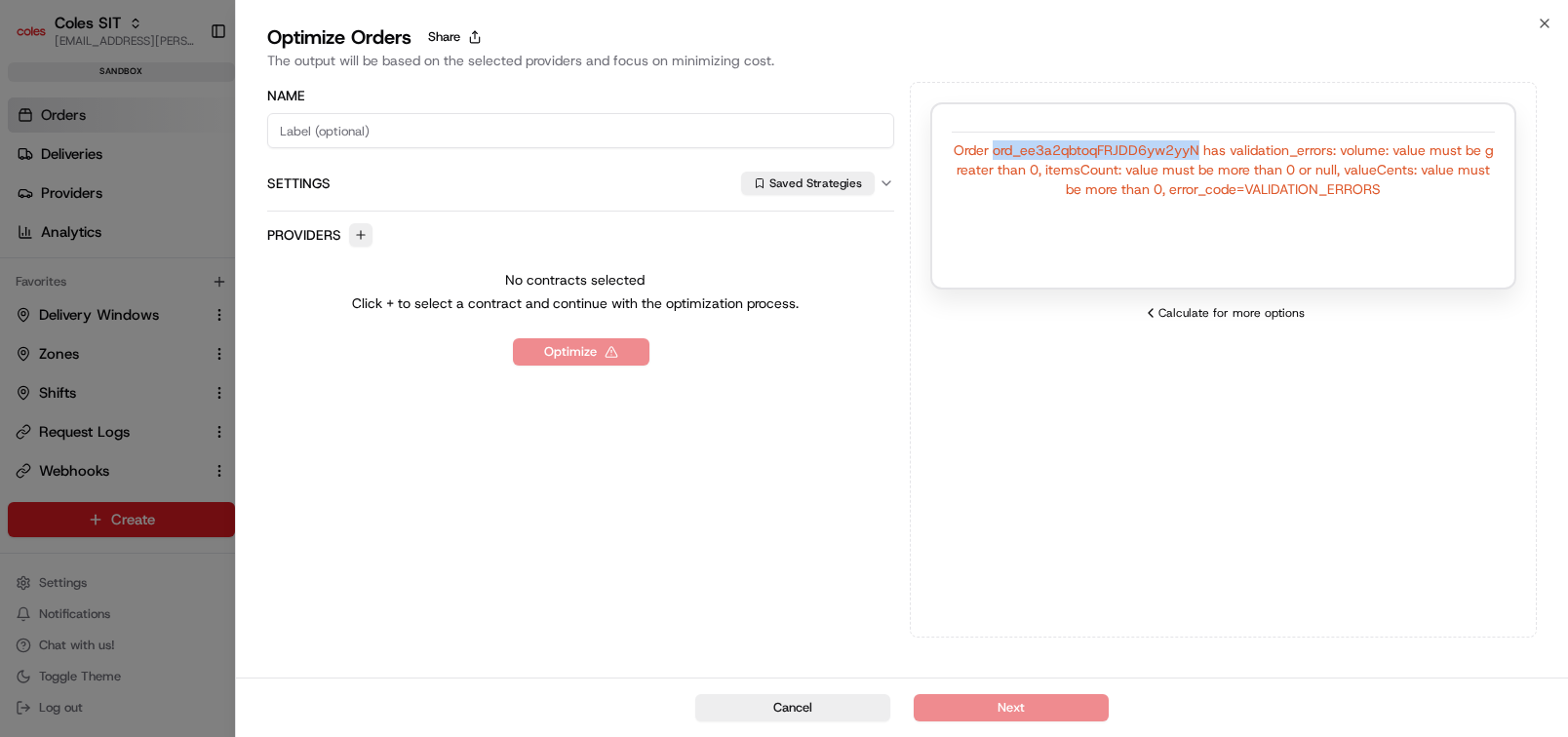 copy on "ord_ee3a2qbtoqFRJDD6yw2yyN" 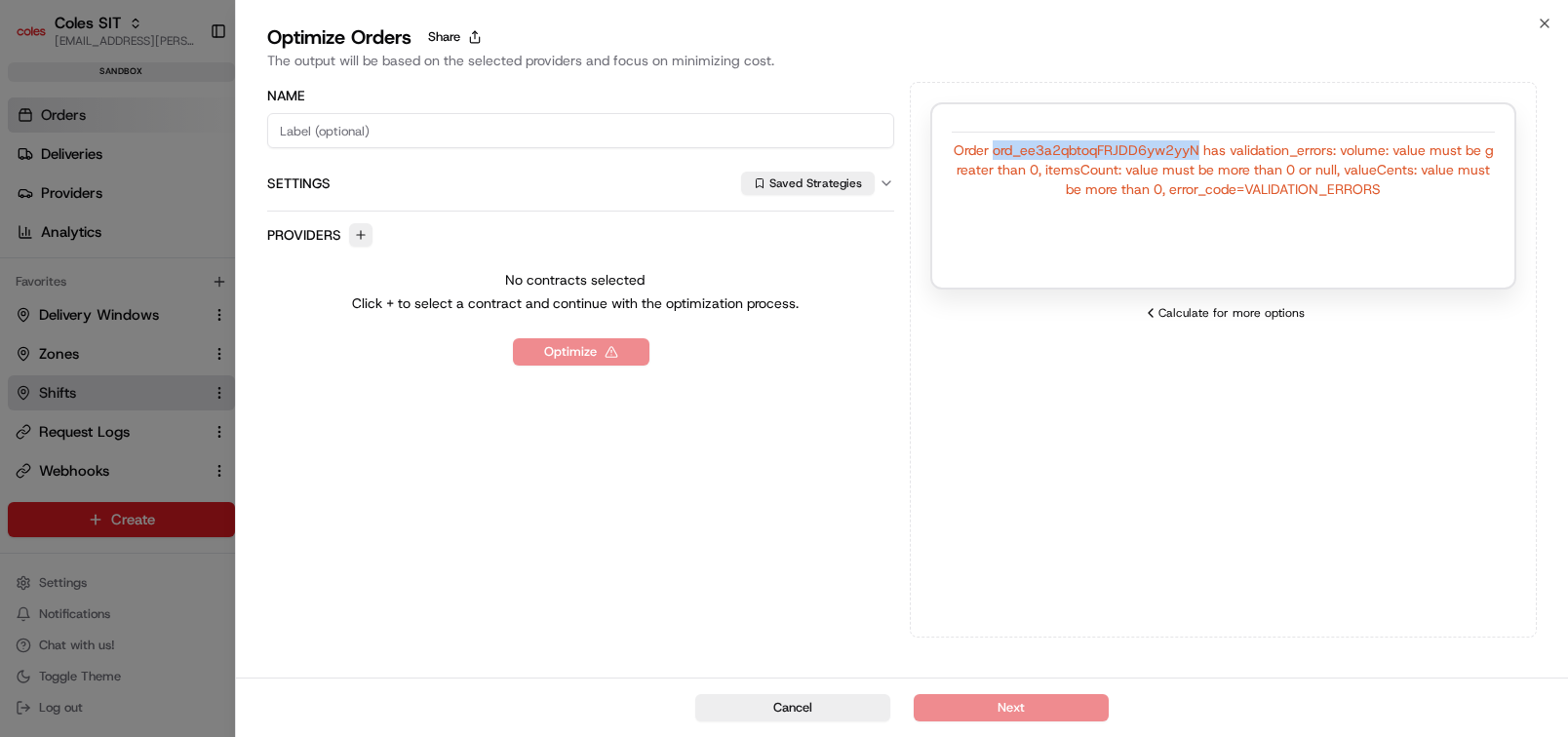 click on "Shifts" at bounding box center [109, 393] 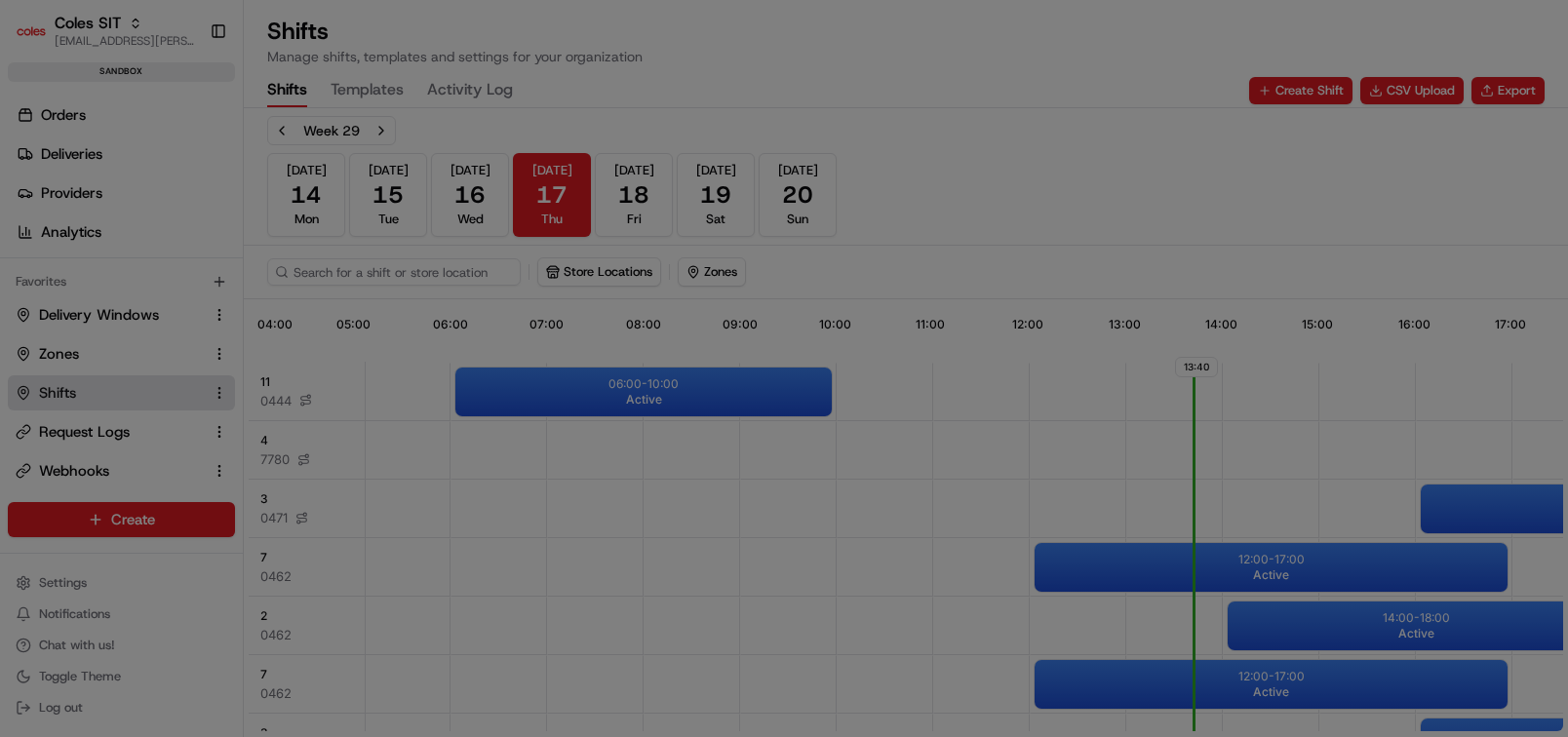 scroll, scrollTop: 0, scrollLeft: 578, axis: horizontal 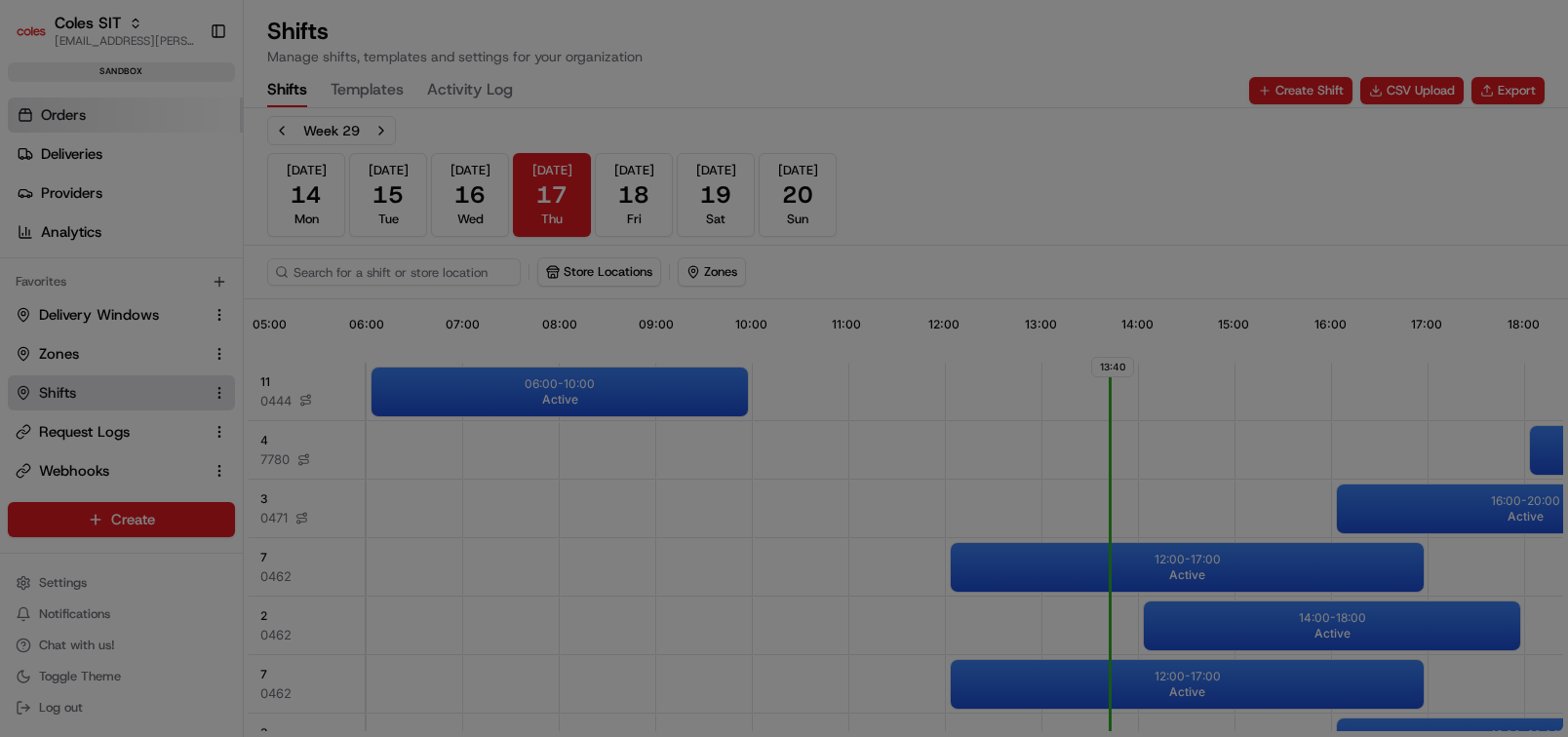 click on "Orders" at bounding box center [125, 115] 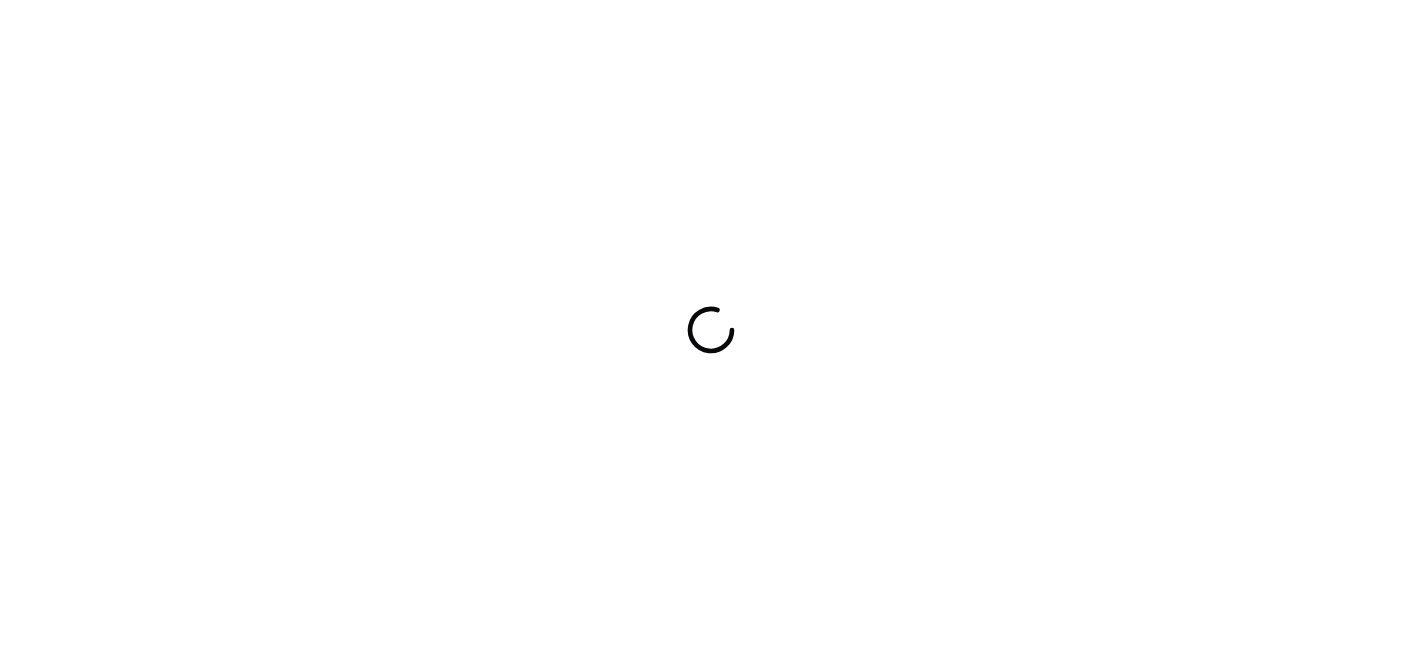 scroll, scrollTop: 0, scrollLeft: 0, axis: both 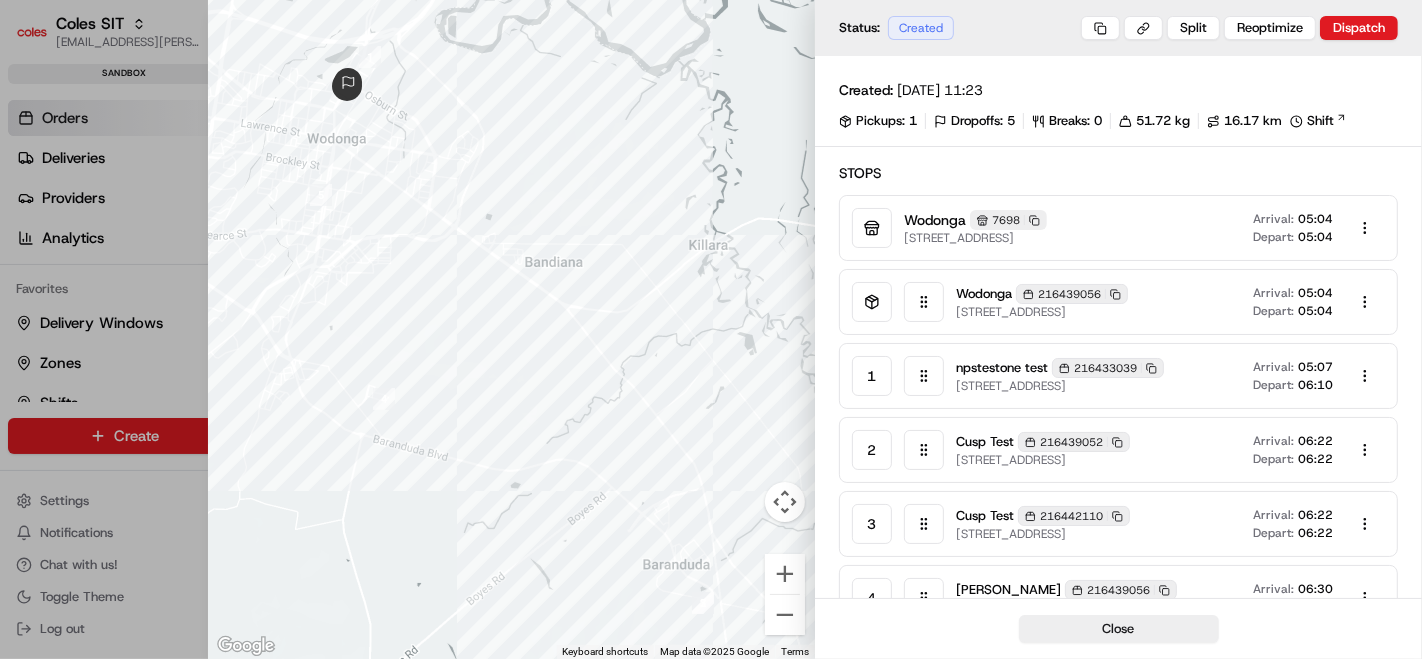 click 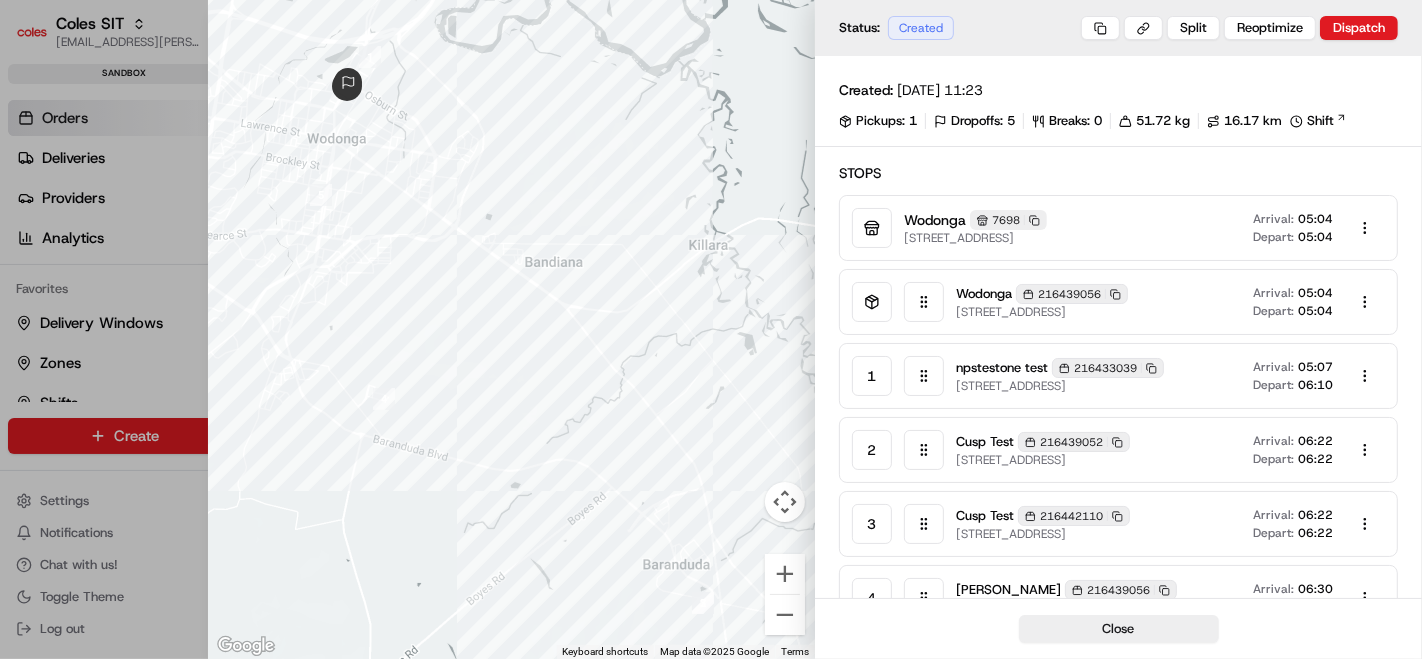click 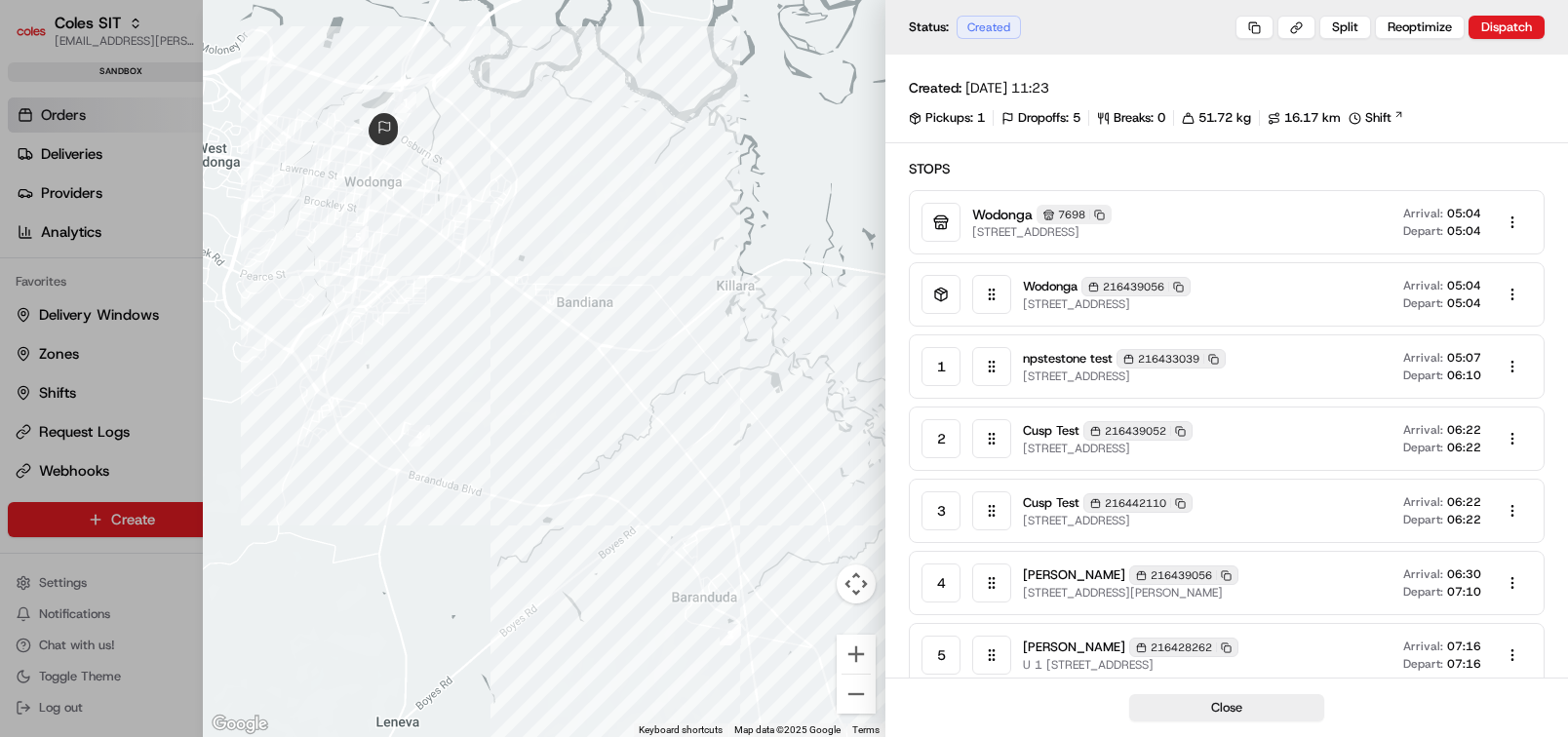 click at bounding box center (784, 368) 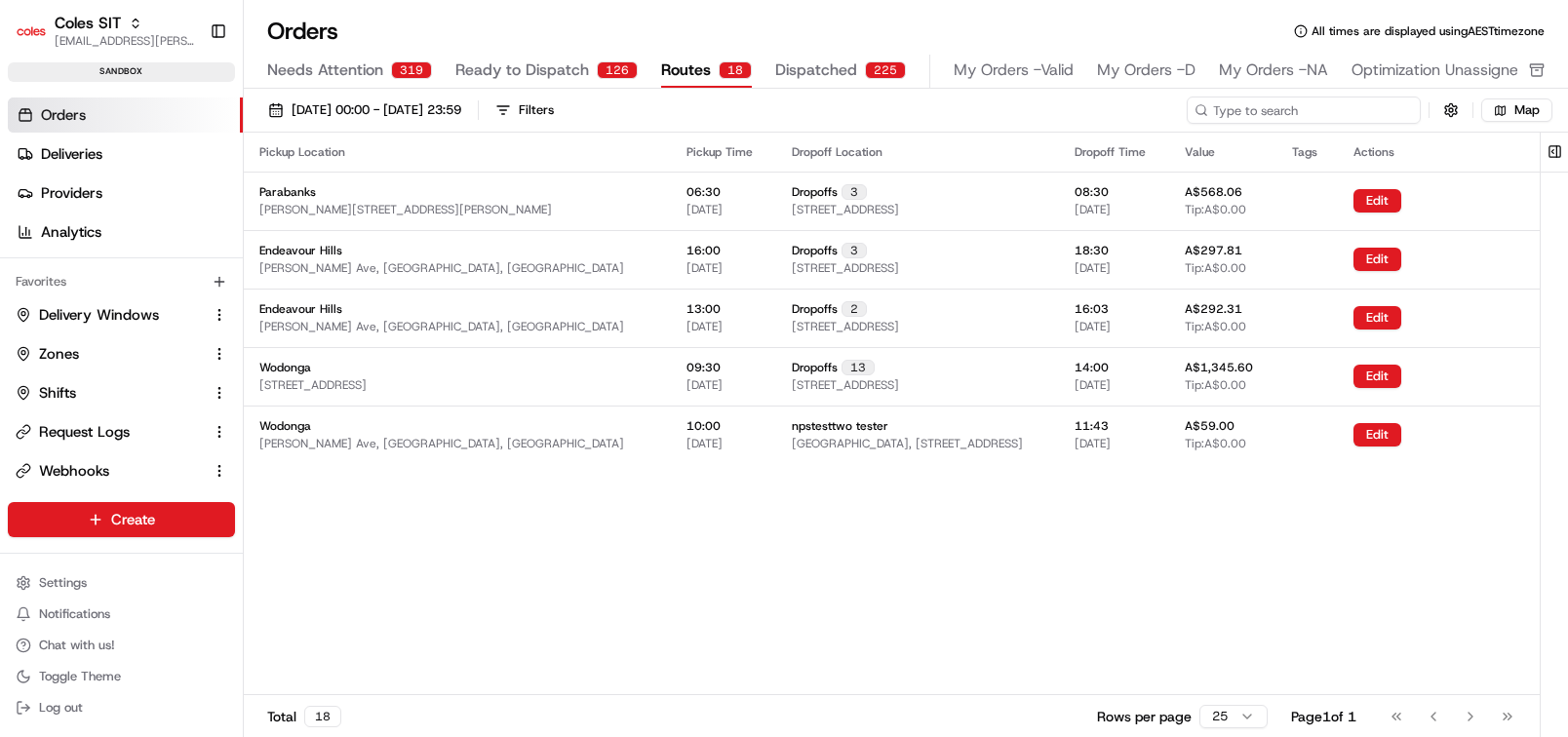 click at bounding box center (1304, 110) 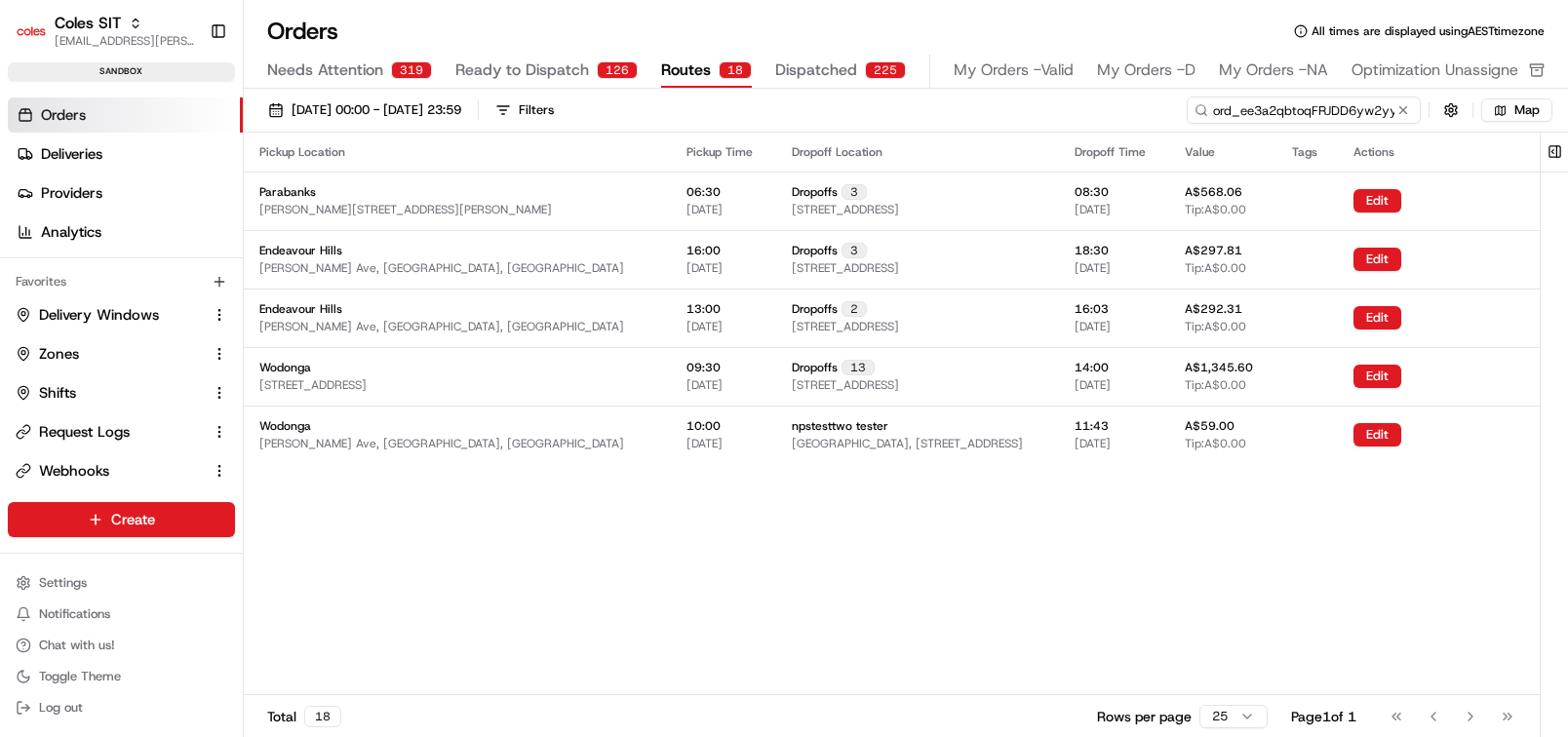 scroll, scrollTop: 0, scrollLeft: 12, axis: horizontal 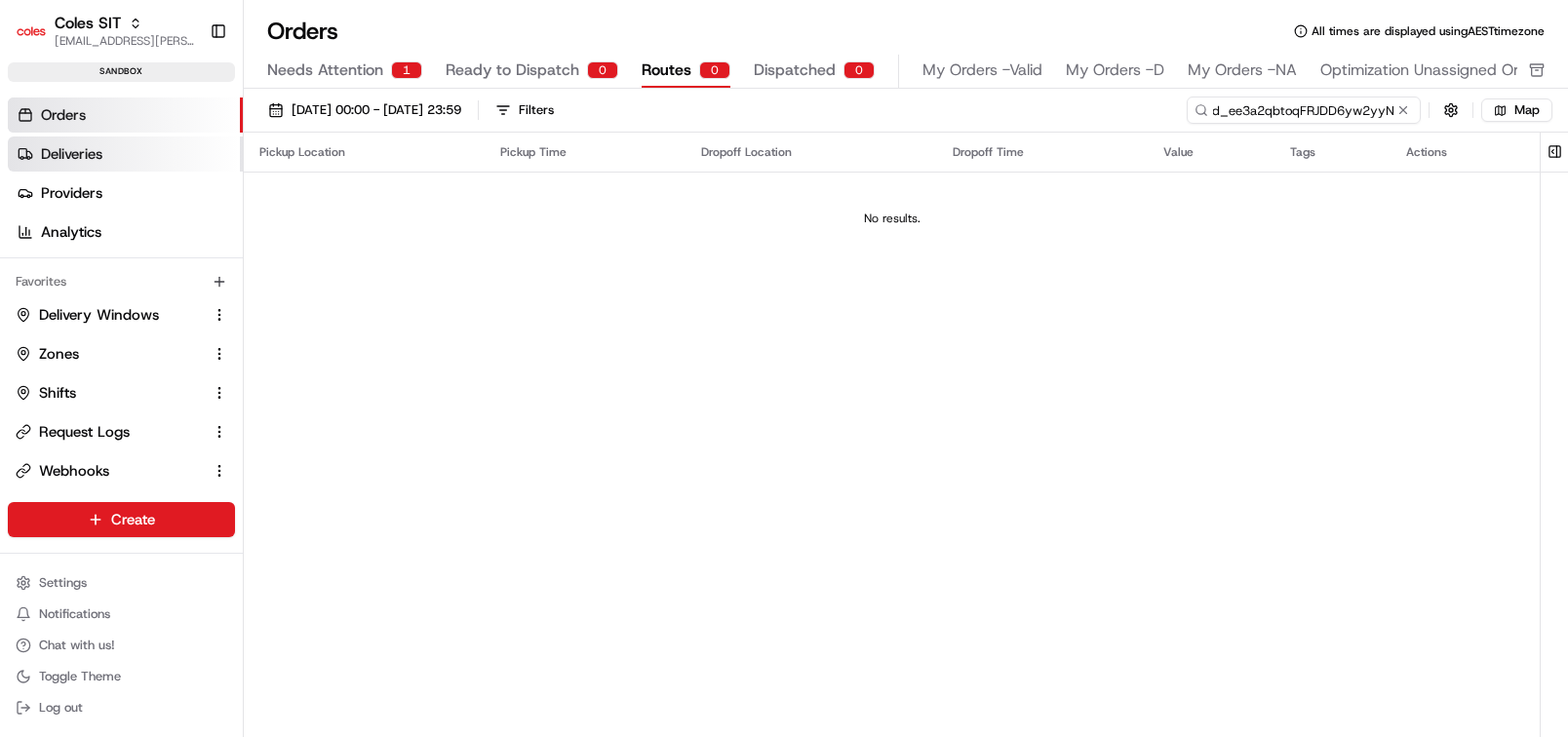 type on "ord_ee3a2qbtoqFRJDD6yw2yyN" 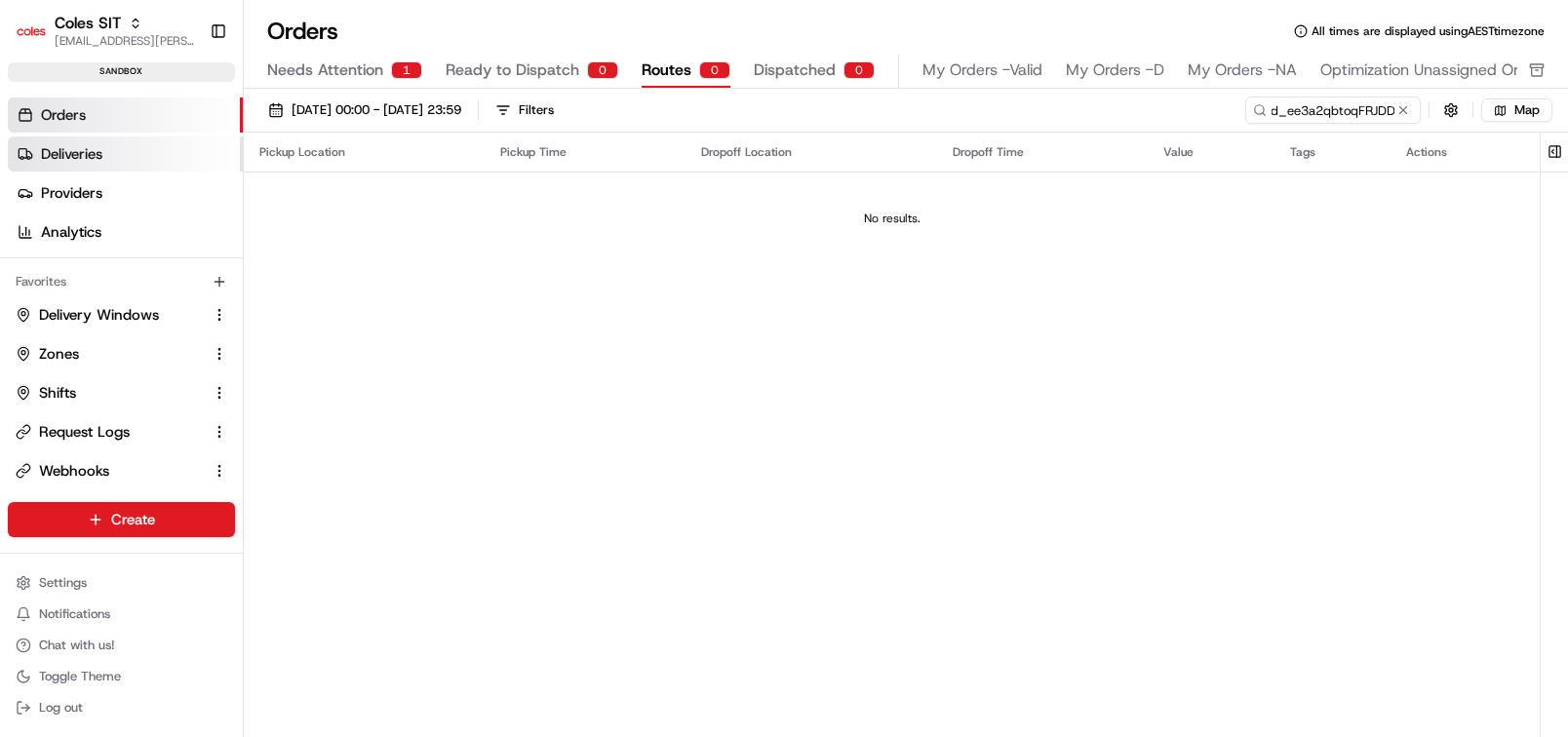 scroll, scrollTop: 0, scrollLeft: 0, axis: both 